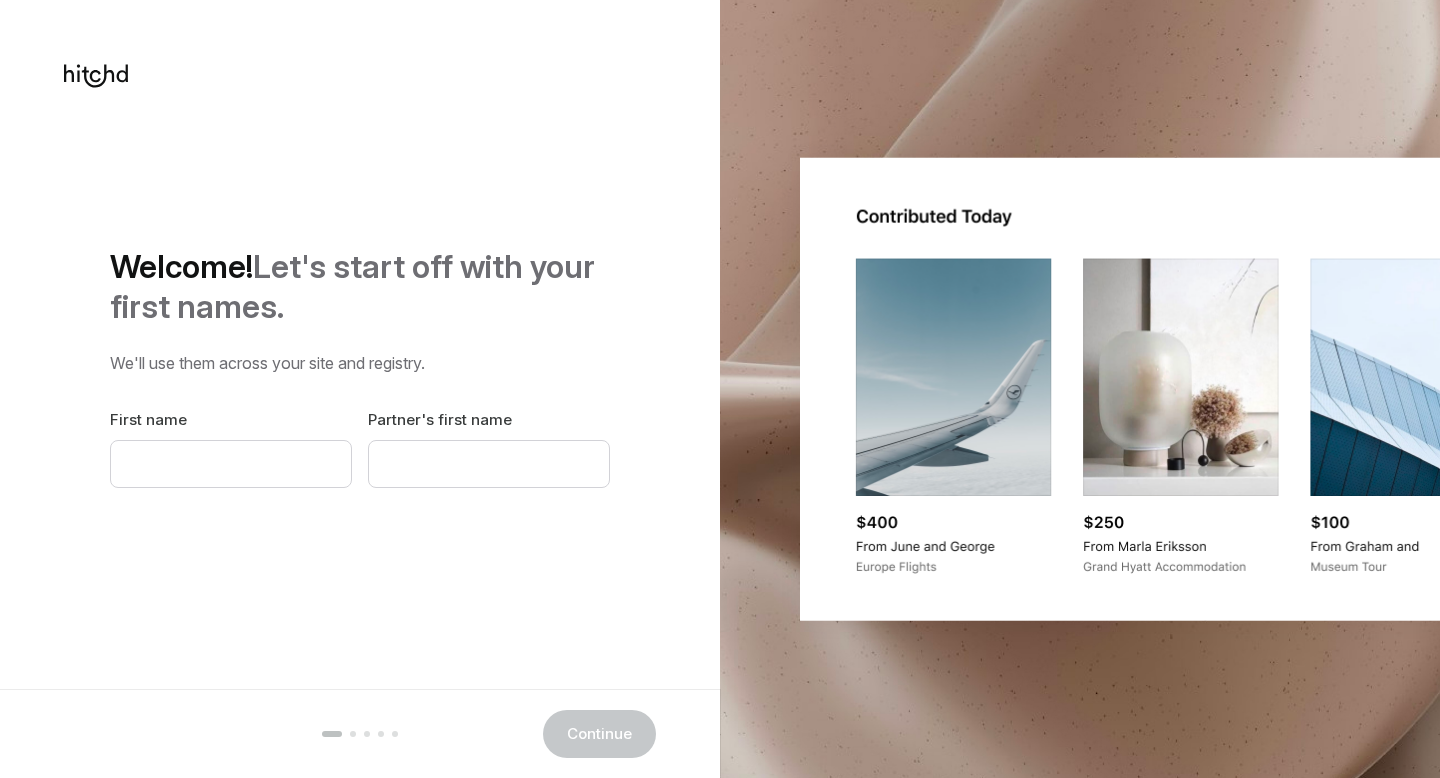 scroll, scrollTop: 0, scrollLeft: 0, axis: both 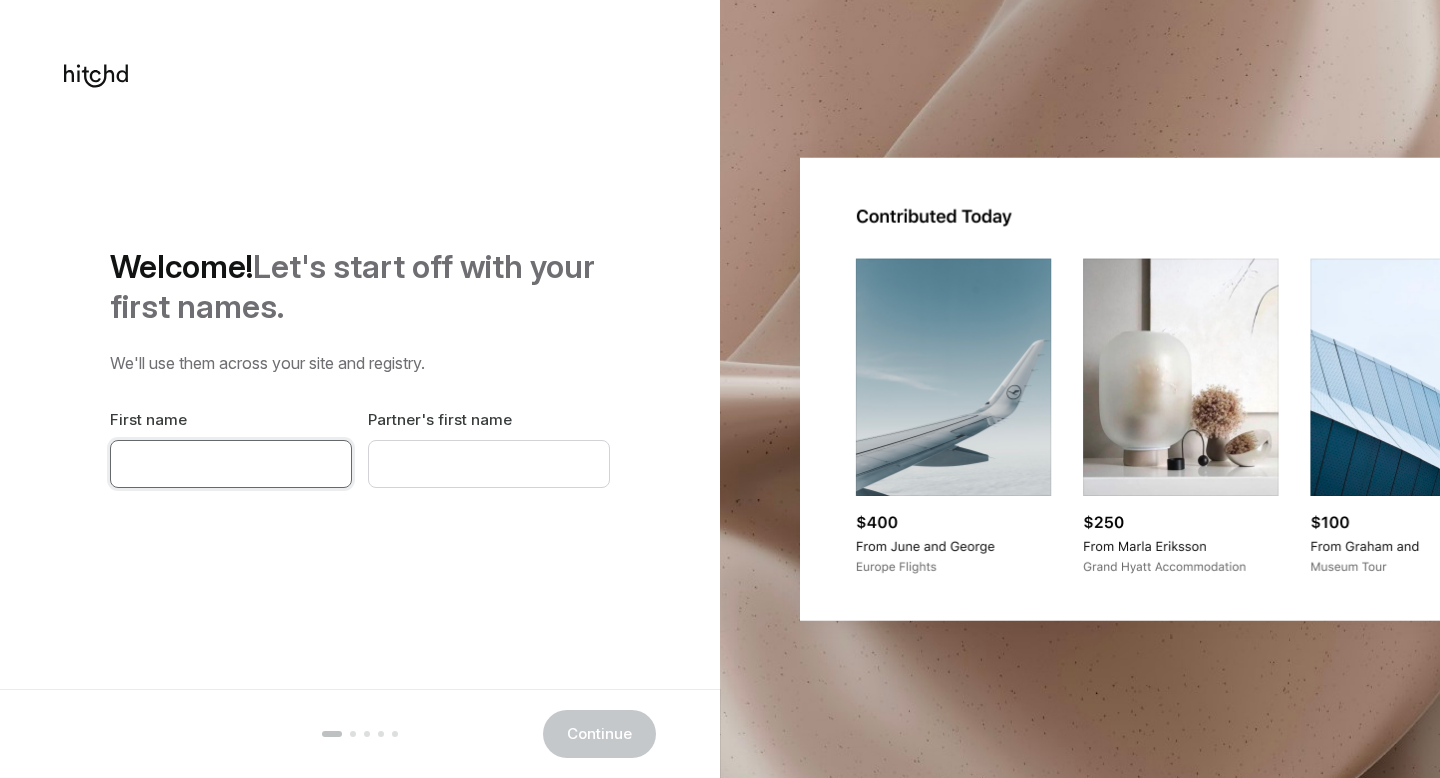 click at bounding box center (231, 464) 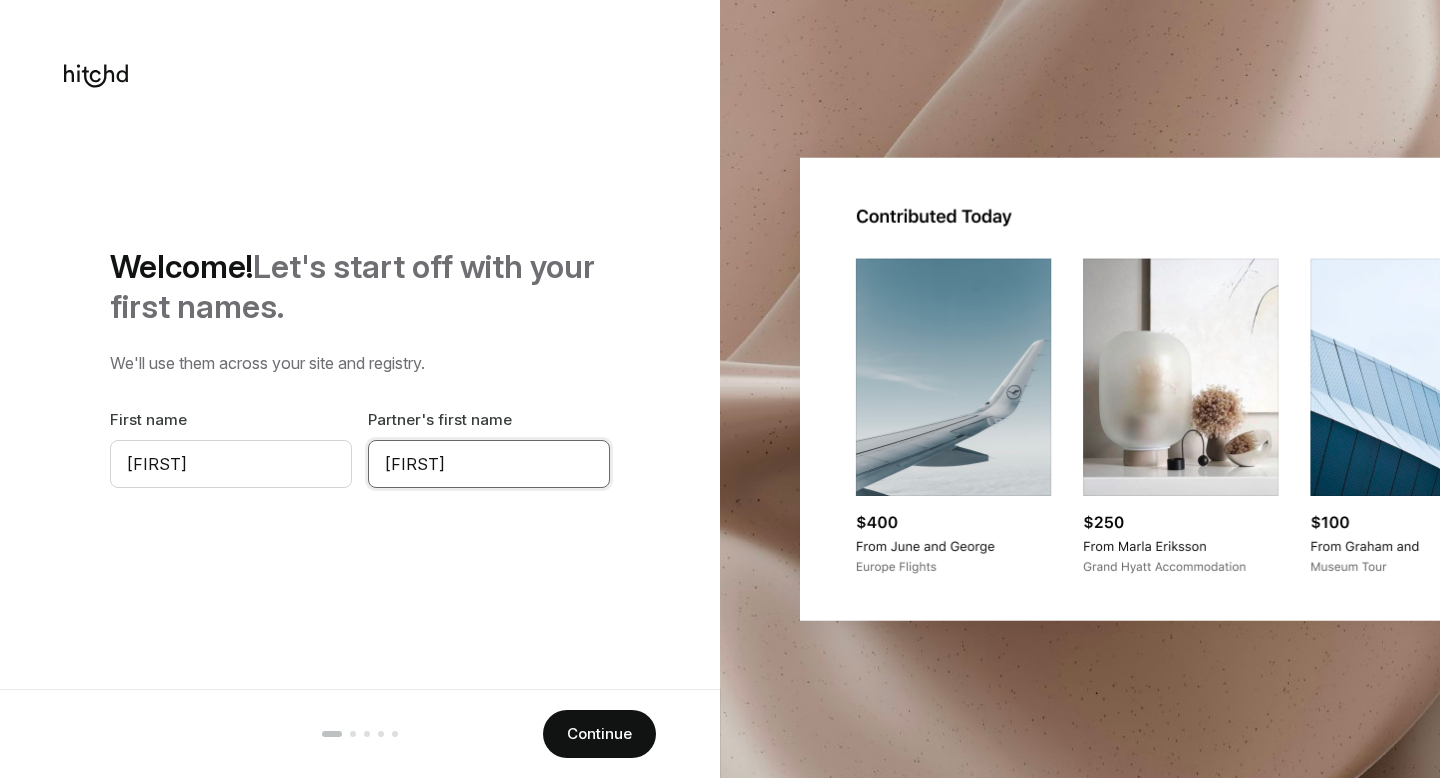 click on "[FIRST]" at bounding box center (489, 464) 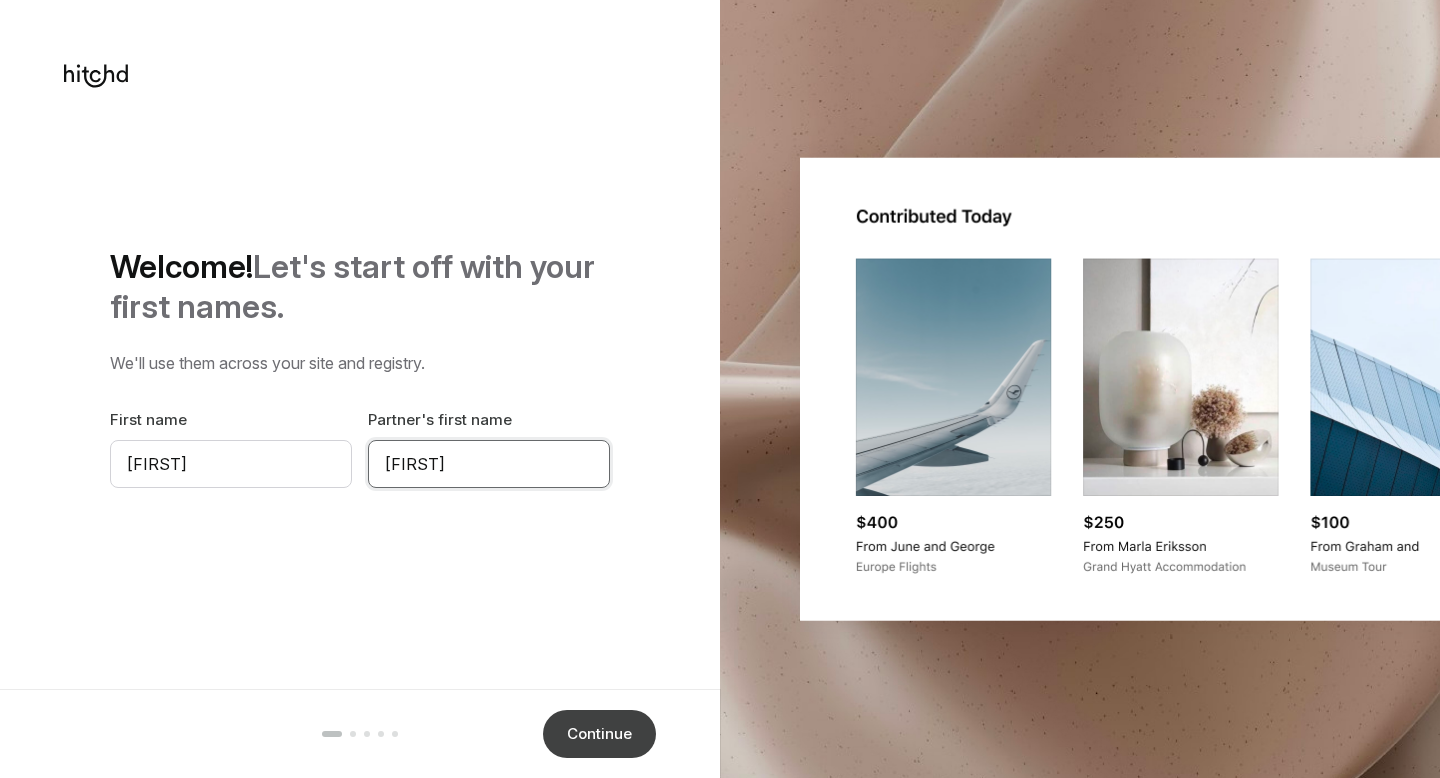 type on "[FIRST]" 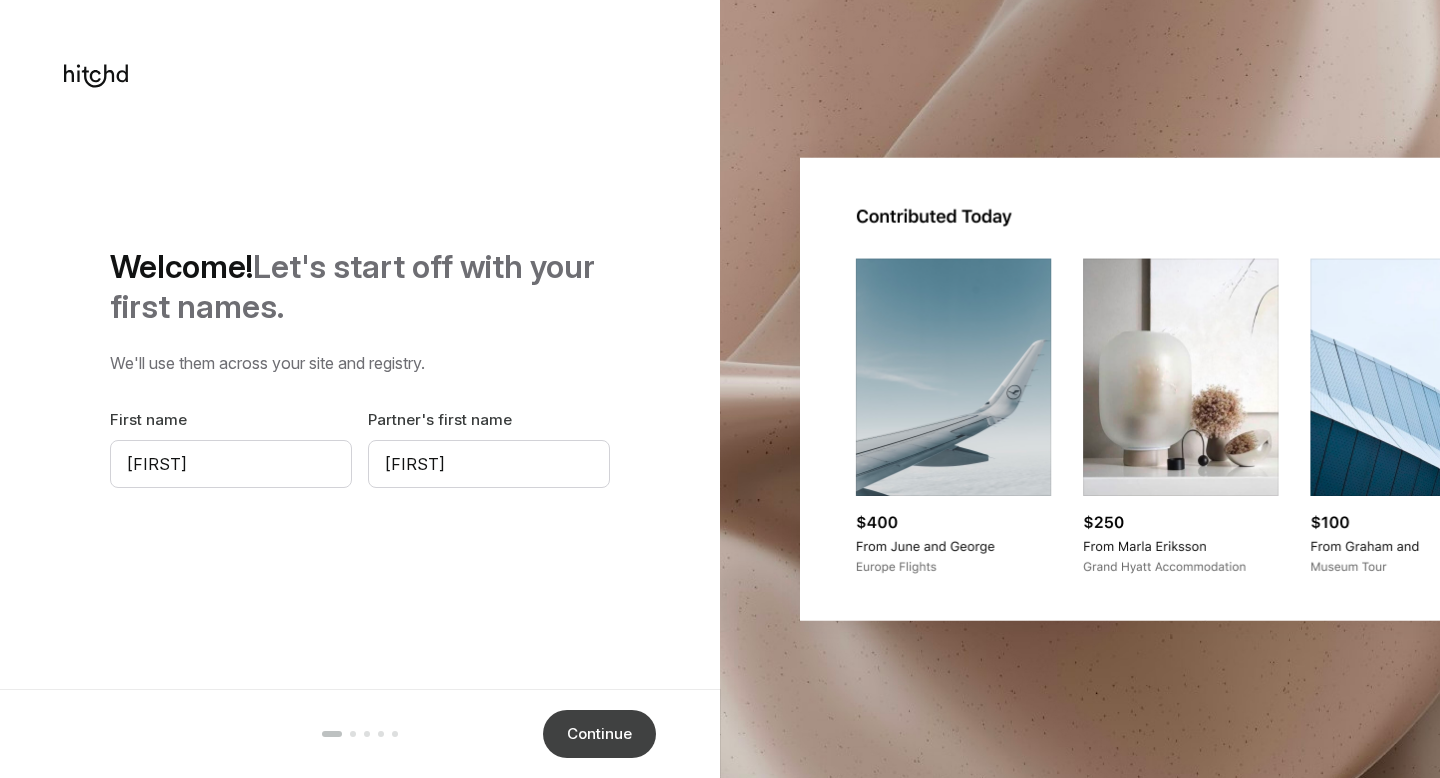 click on "Continue" at bounding box center (599, 734) 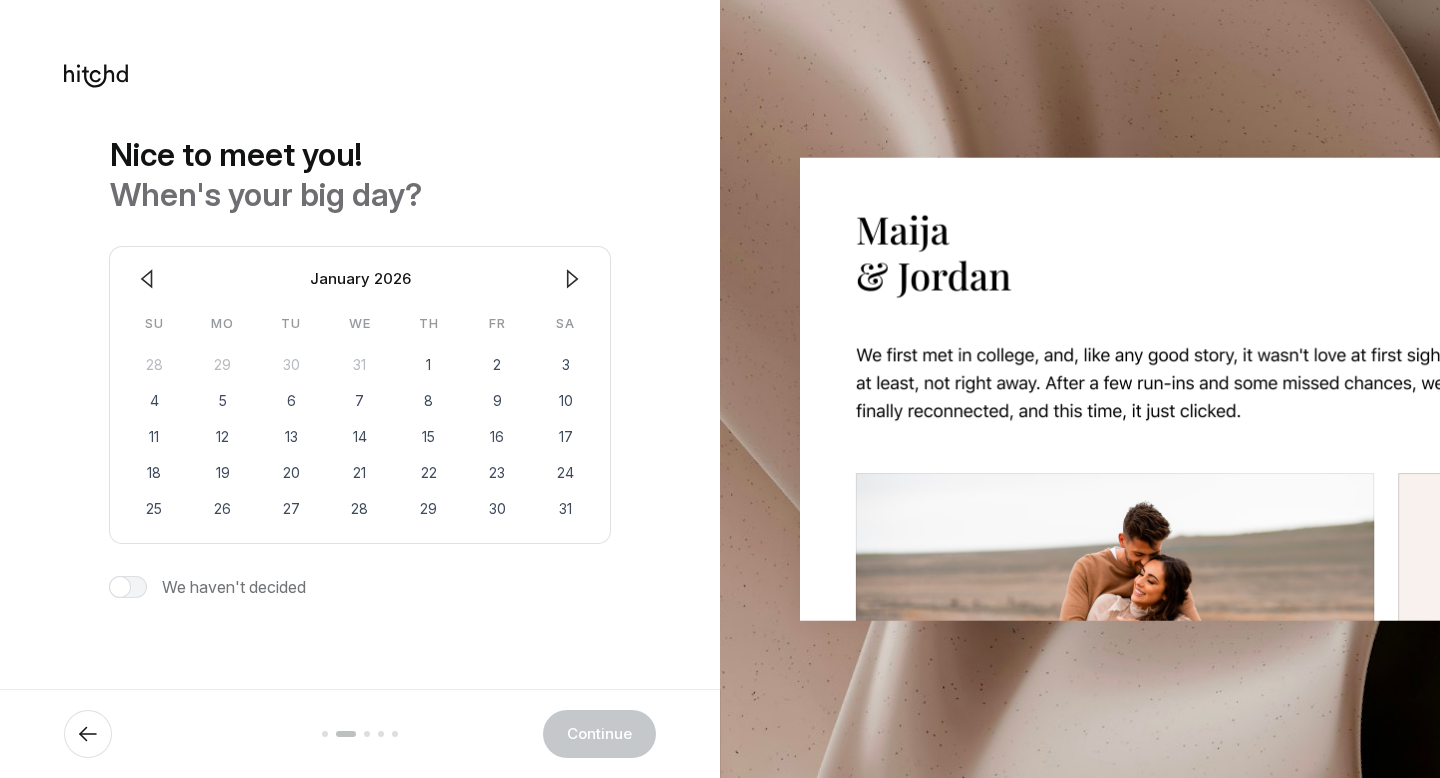 click on "January 2026" at bounding box center [360, 279] 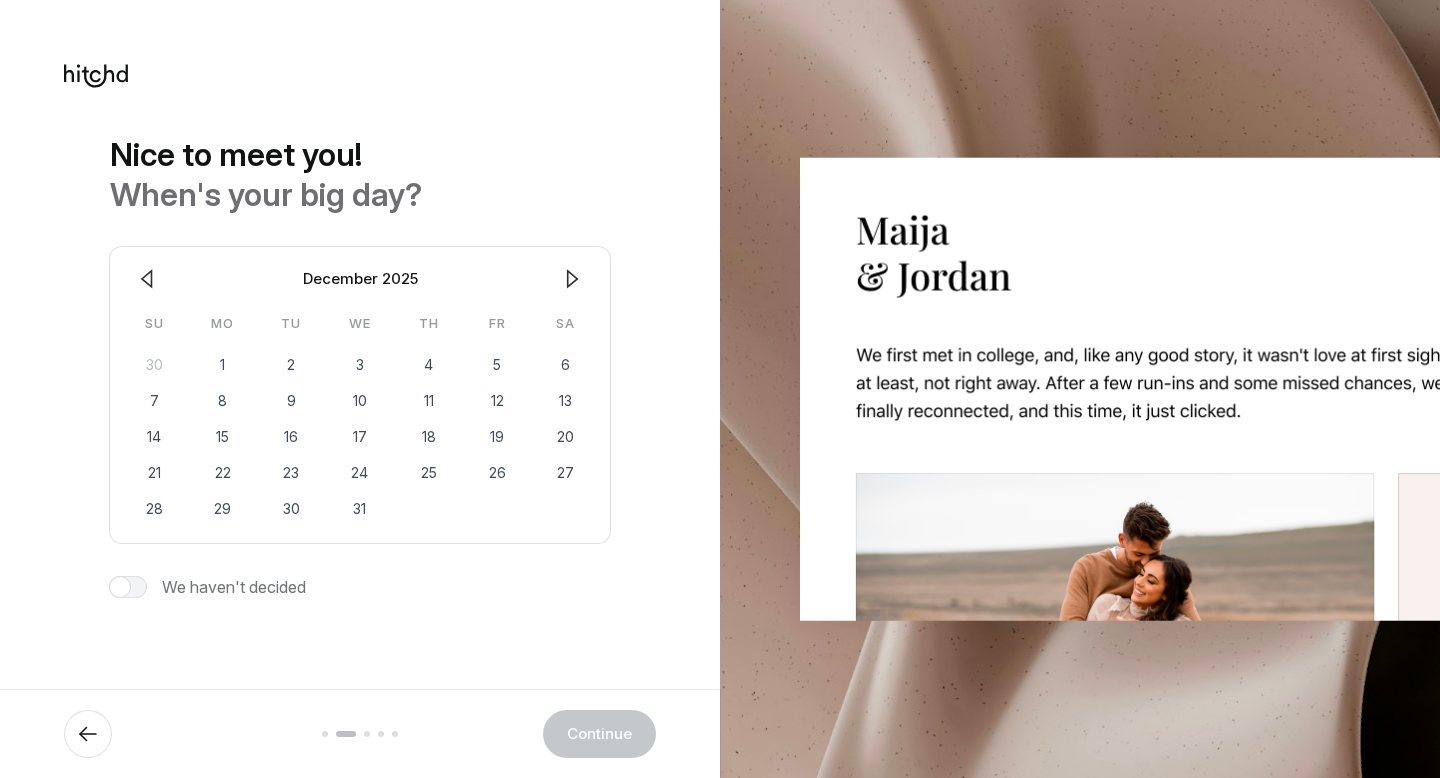 click at bounding box center (147, 279) 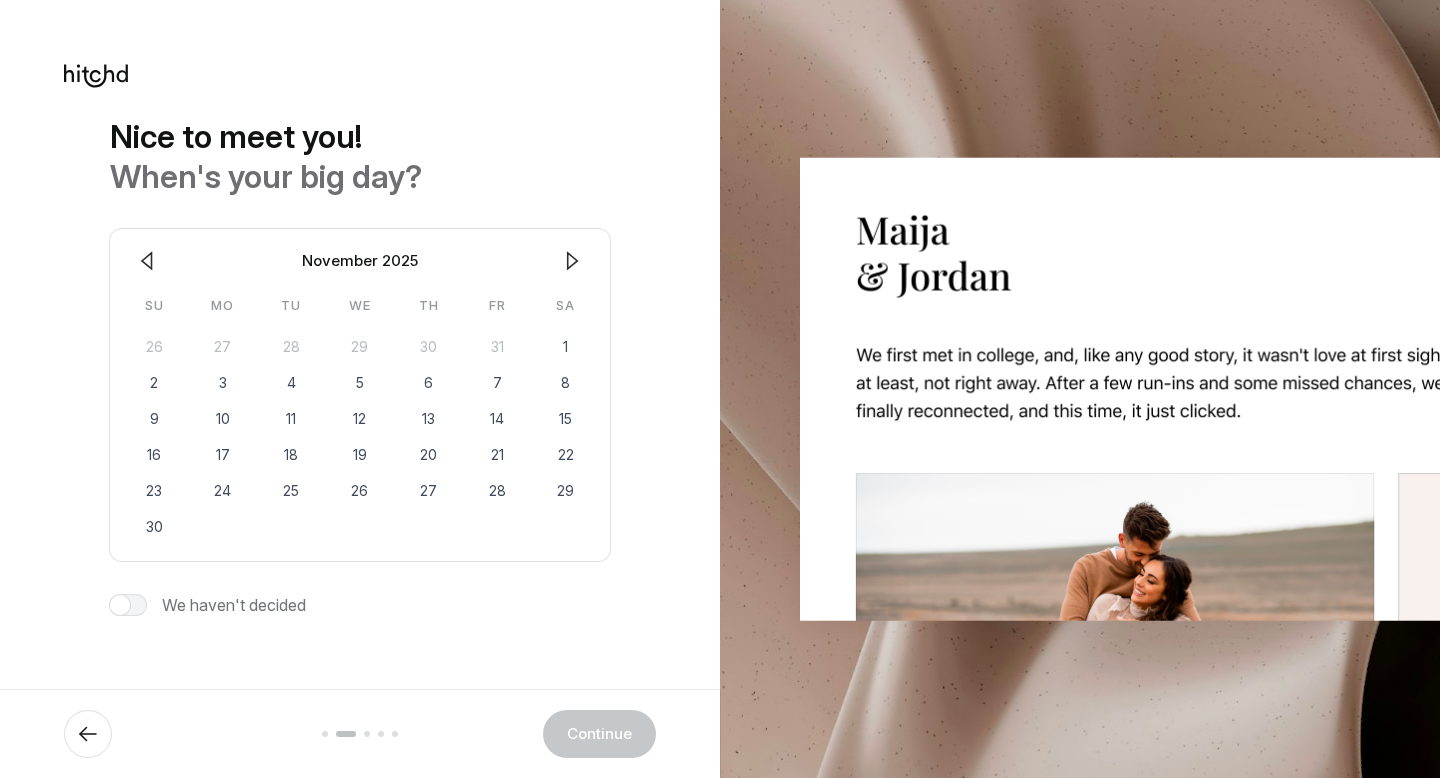click at bounding box center (147, 261) 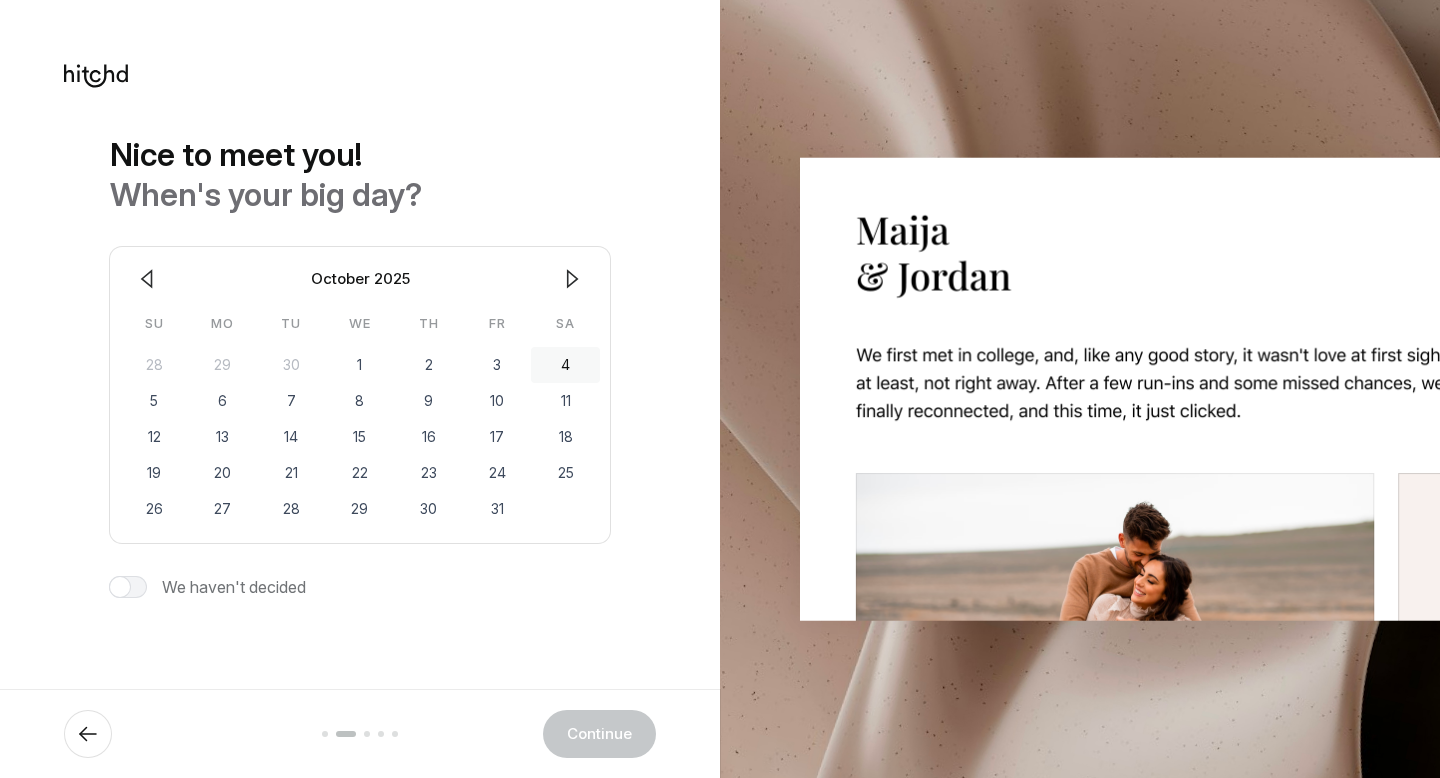 click on "4" at bounding box center [565, 365] 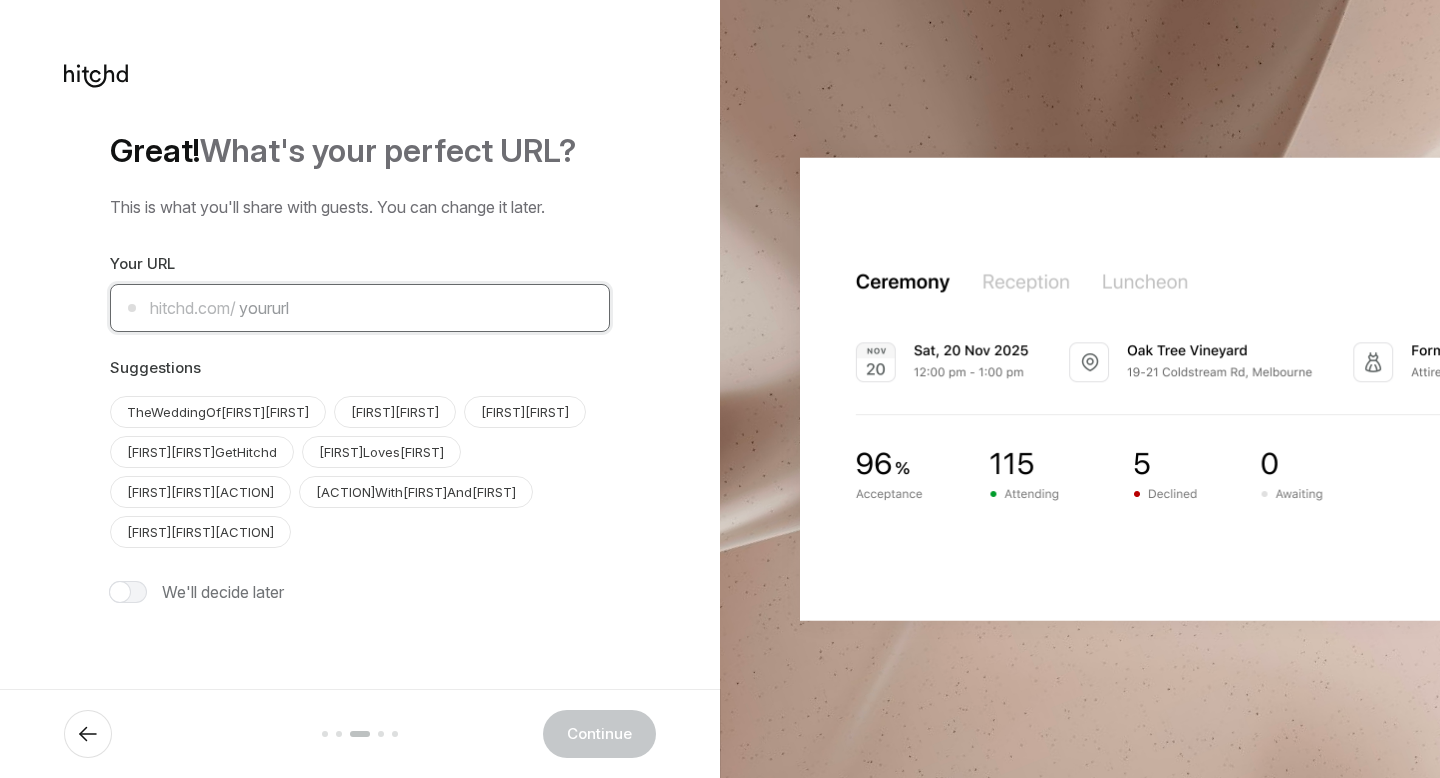 click at bounding box center [360, 308] 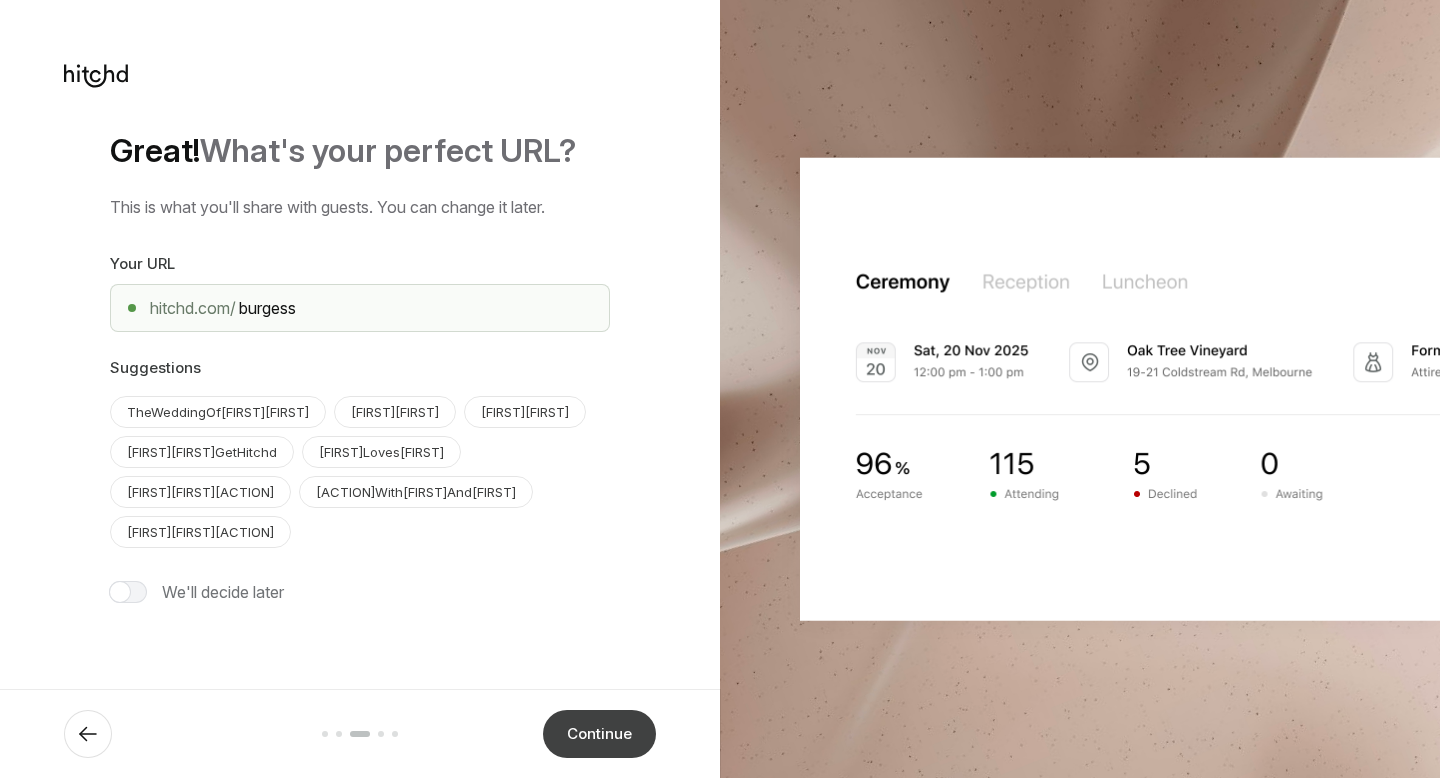 click on "Continue" at bounding box center [599, 734] 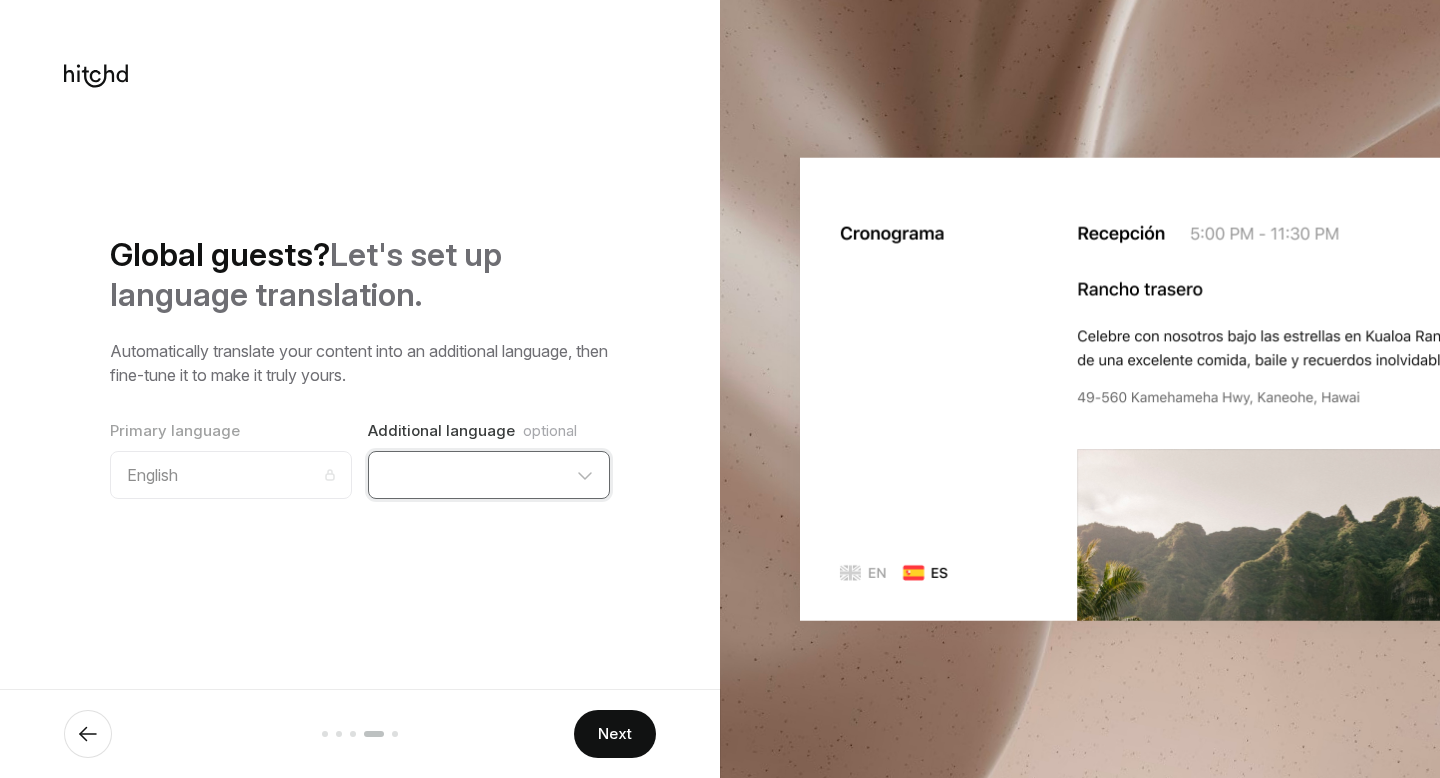 click on "Czech
Dutch
Danish
Estonian
Finnish
French
German
Greek
Hungarian
Italian
Latvian
Lithuanian
Luxembourgish
Norwegian
Polish
Portuguese
Slovak
Slovenian
Spanish
Swedish" at bounding box center (489, 475) 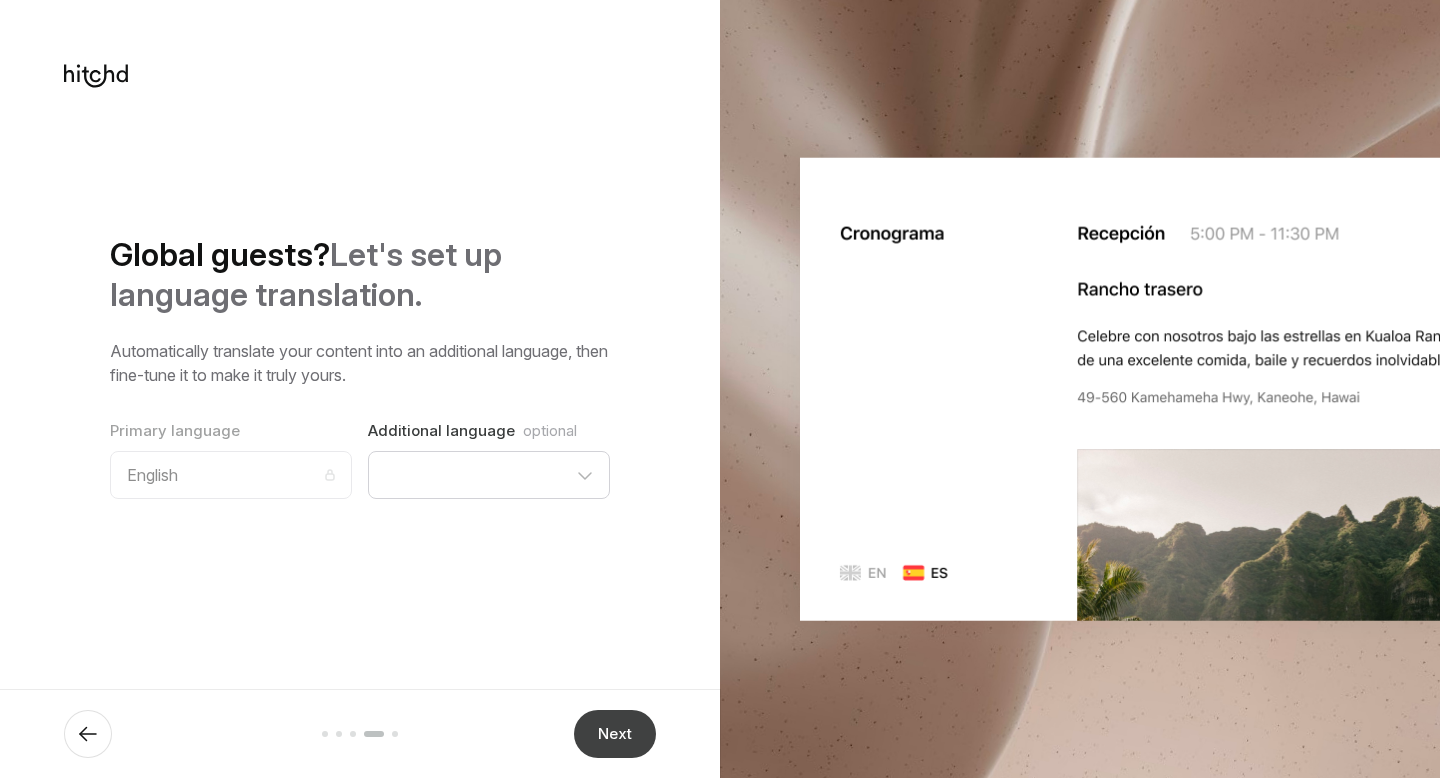 click on "Next" at bounding box center [615, 734] 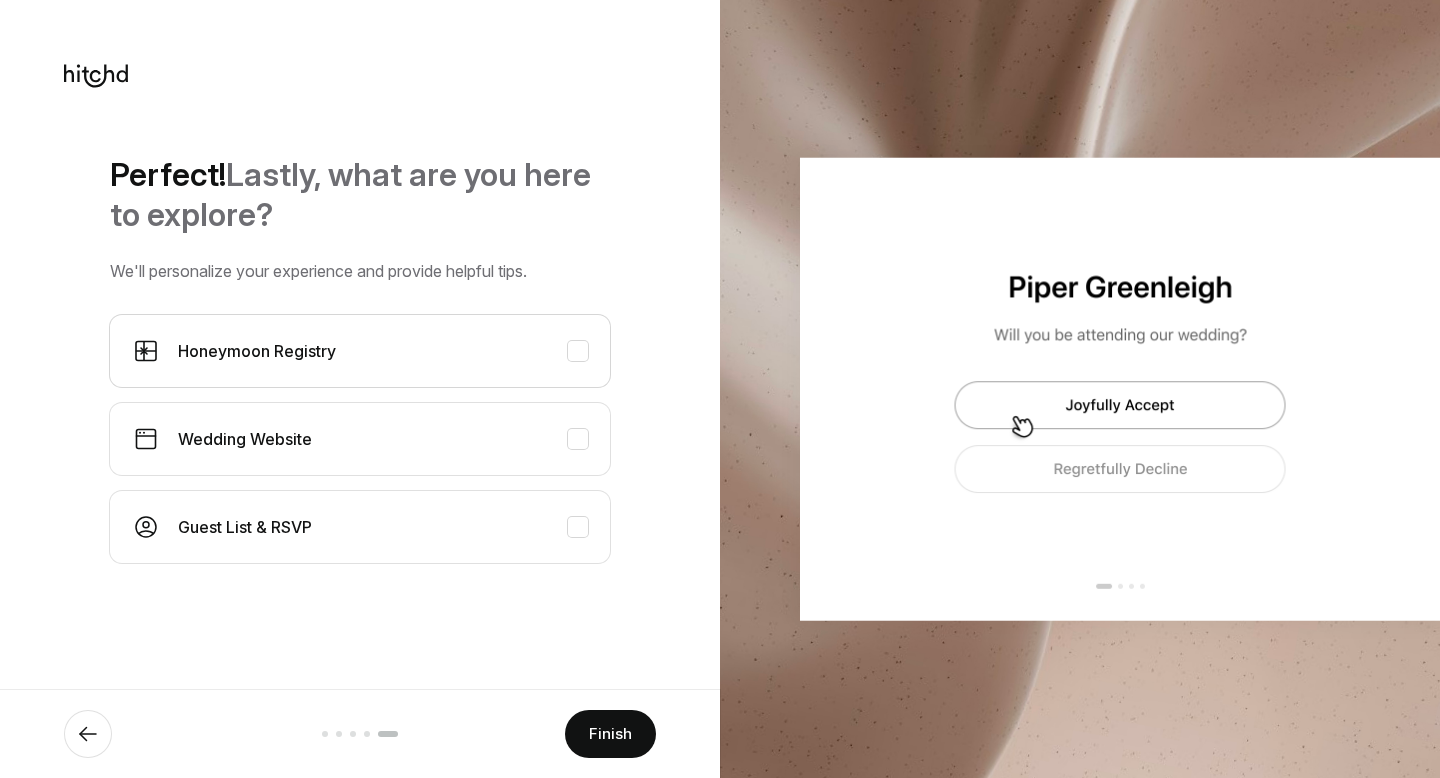 click at bounding box center (578, 351) 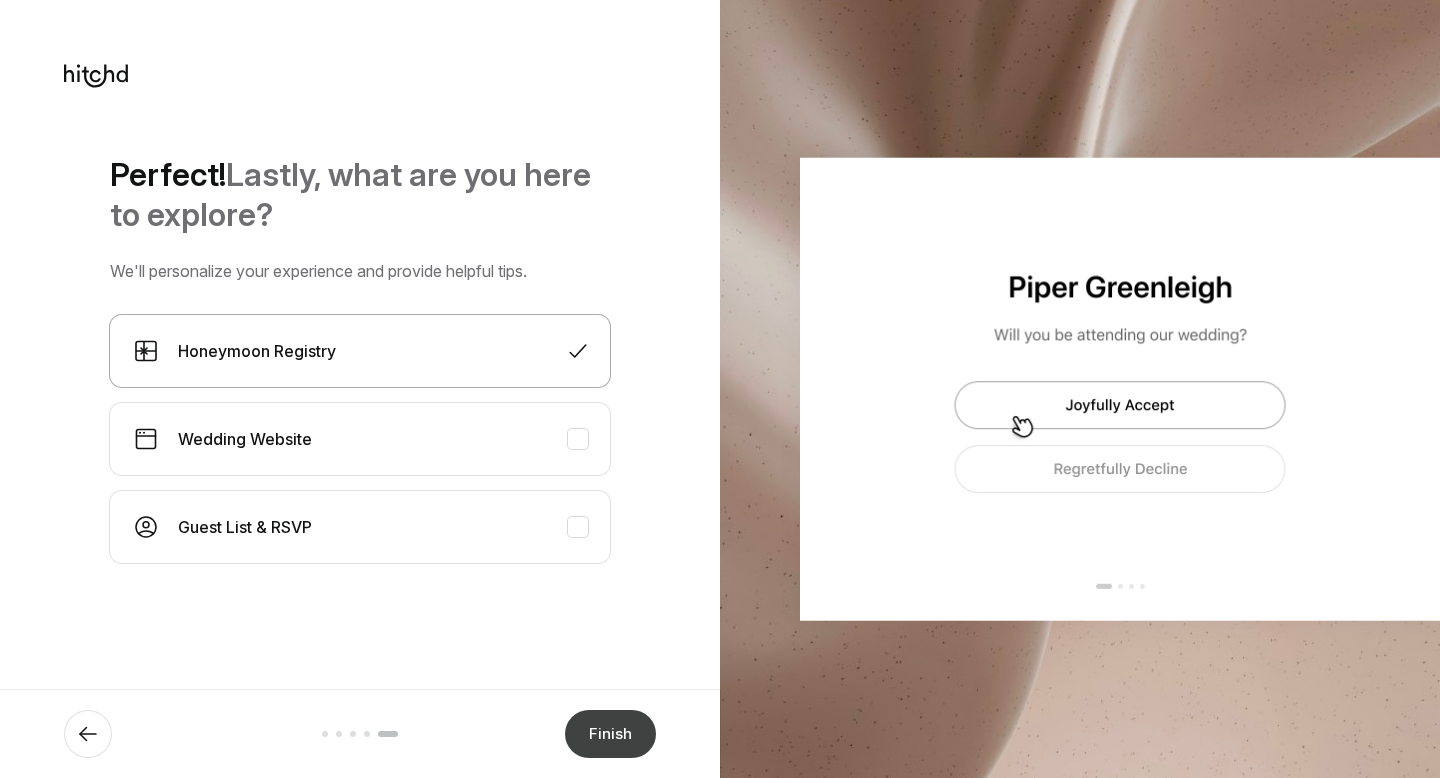 click on "Finish" at bounding box center [610, 734] 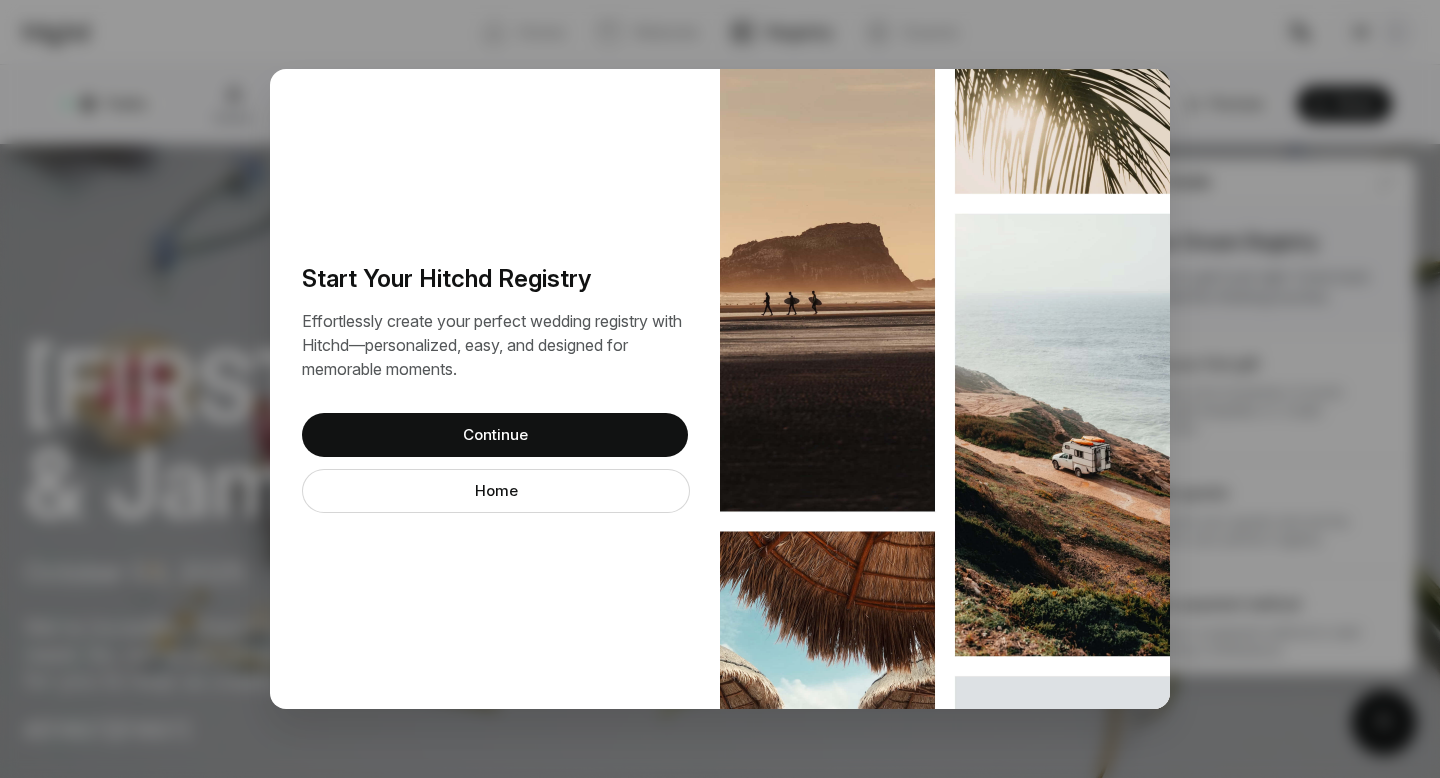 click on "Continue" at bounding box center [495, 435] 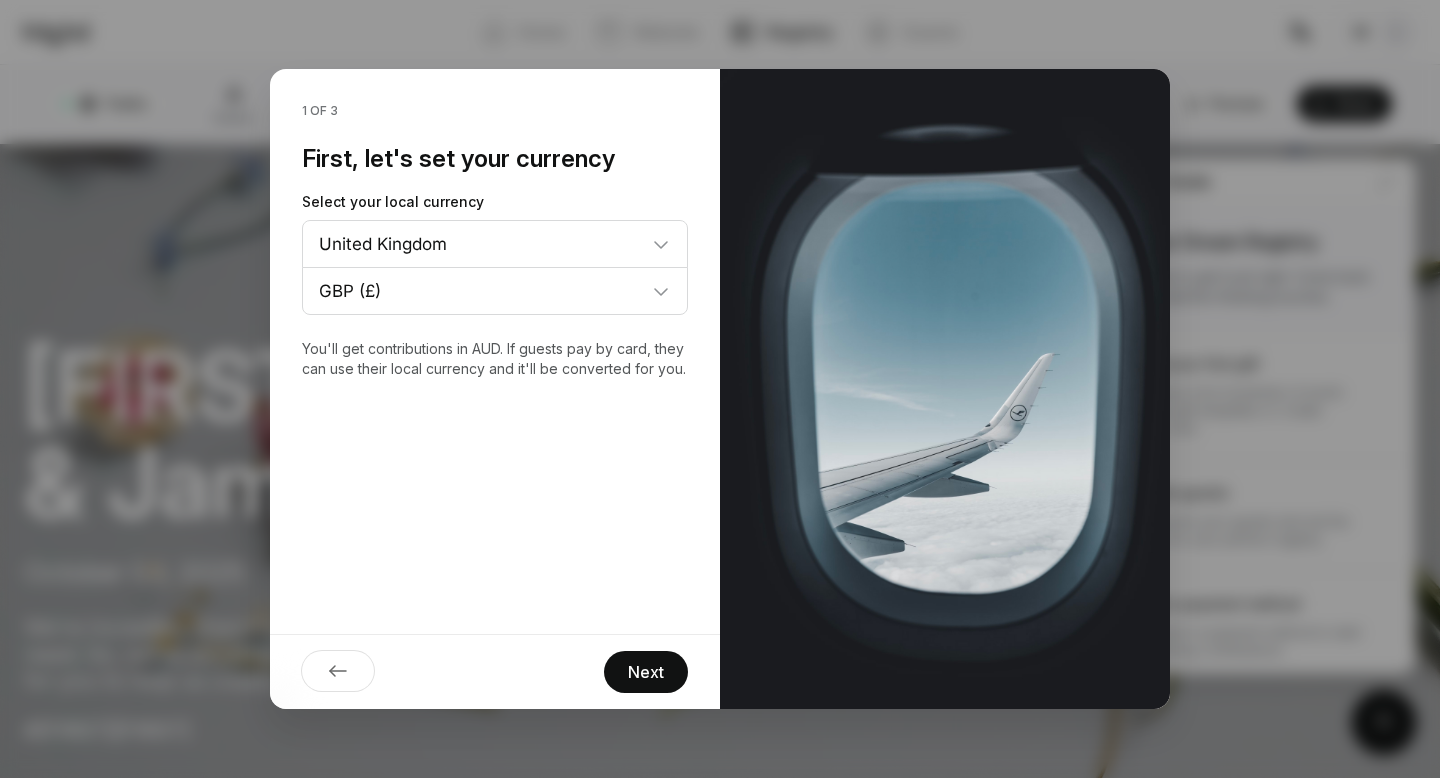 click on "Next" at bounding box center (646, 672) 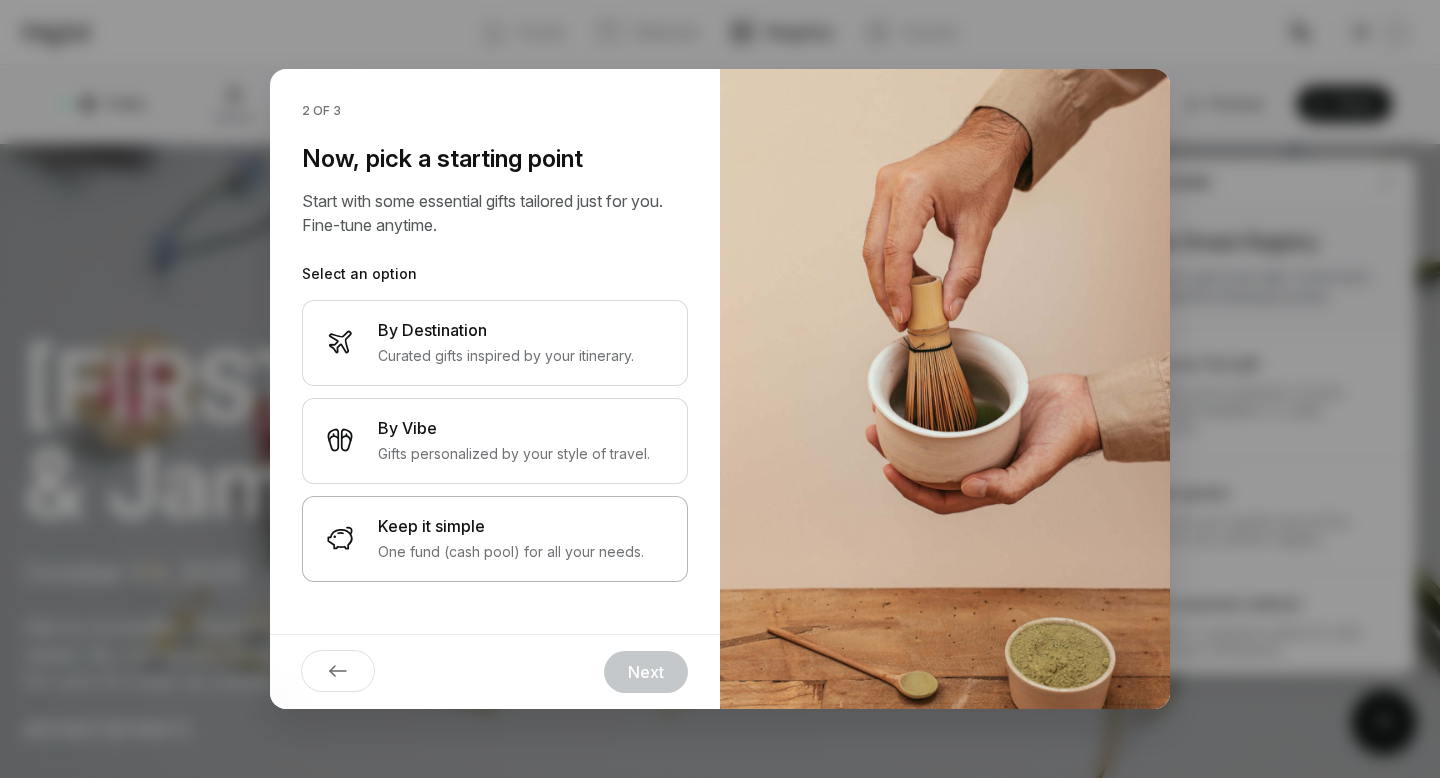 click on "Keep it simple" at bounding box center [511, 526] 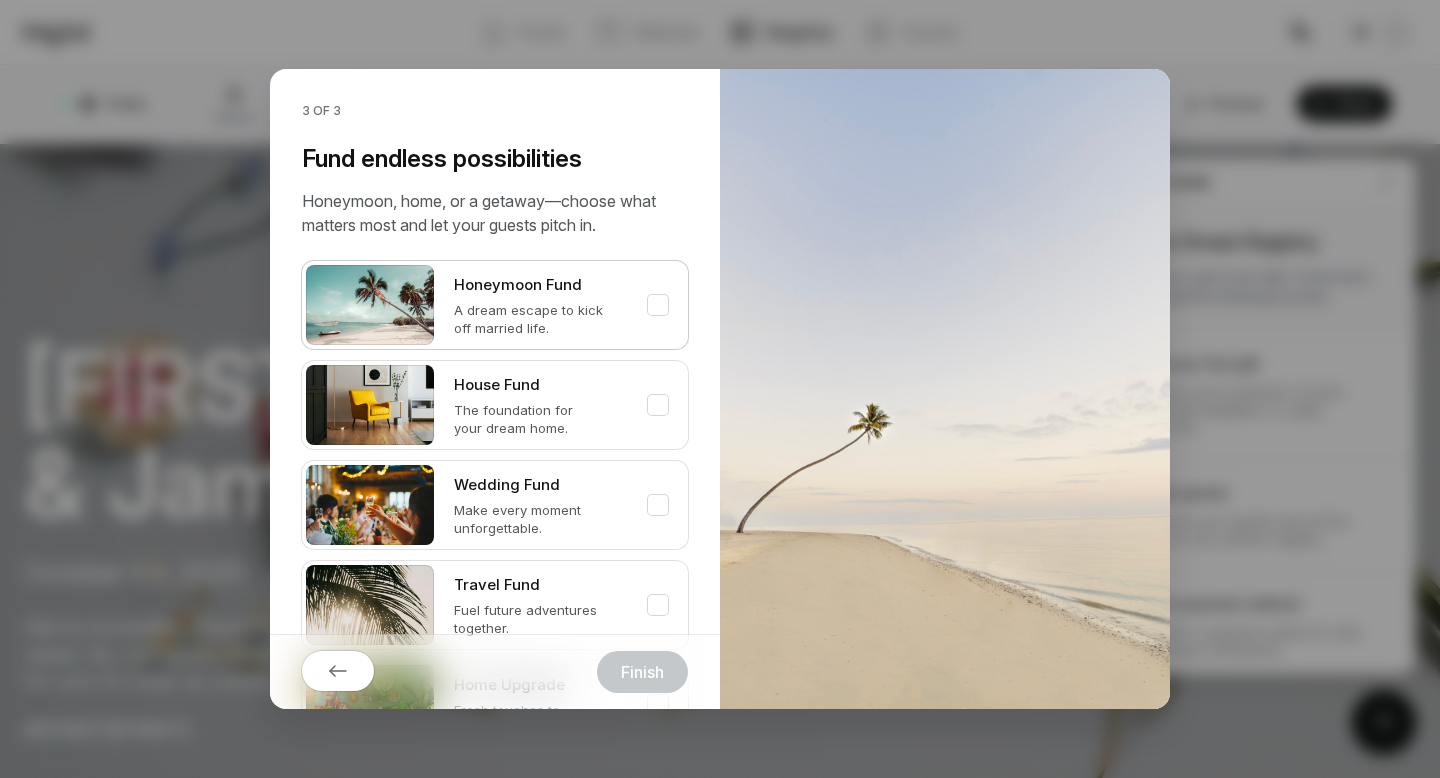 click on "Honeymoon Fund
A dream escape to kick off married life." at bounding box center [495, 305] 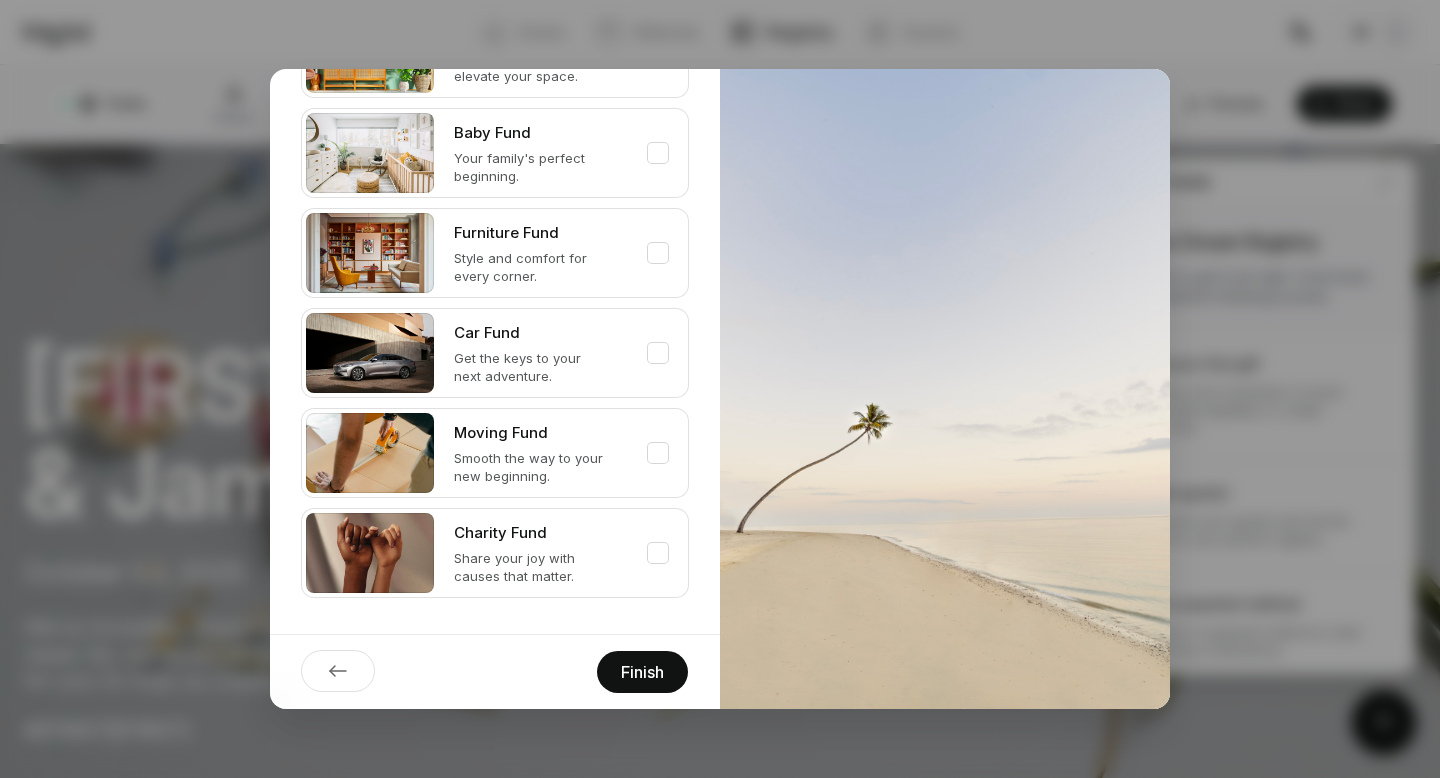 scroll, scrollTop: 0, scrollLeft: 0, axis: both 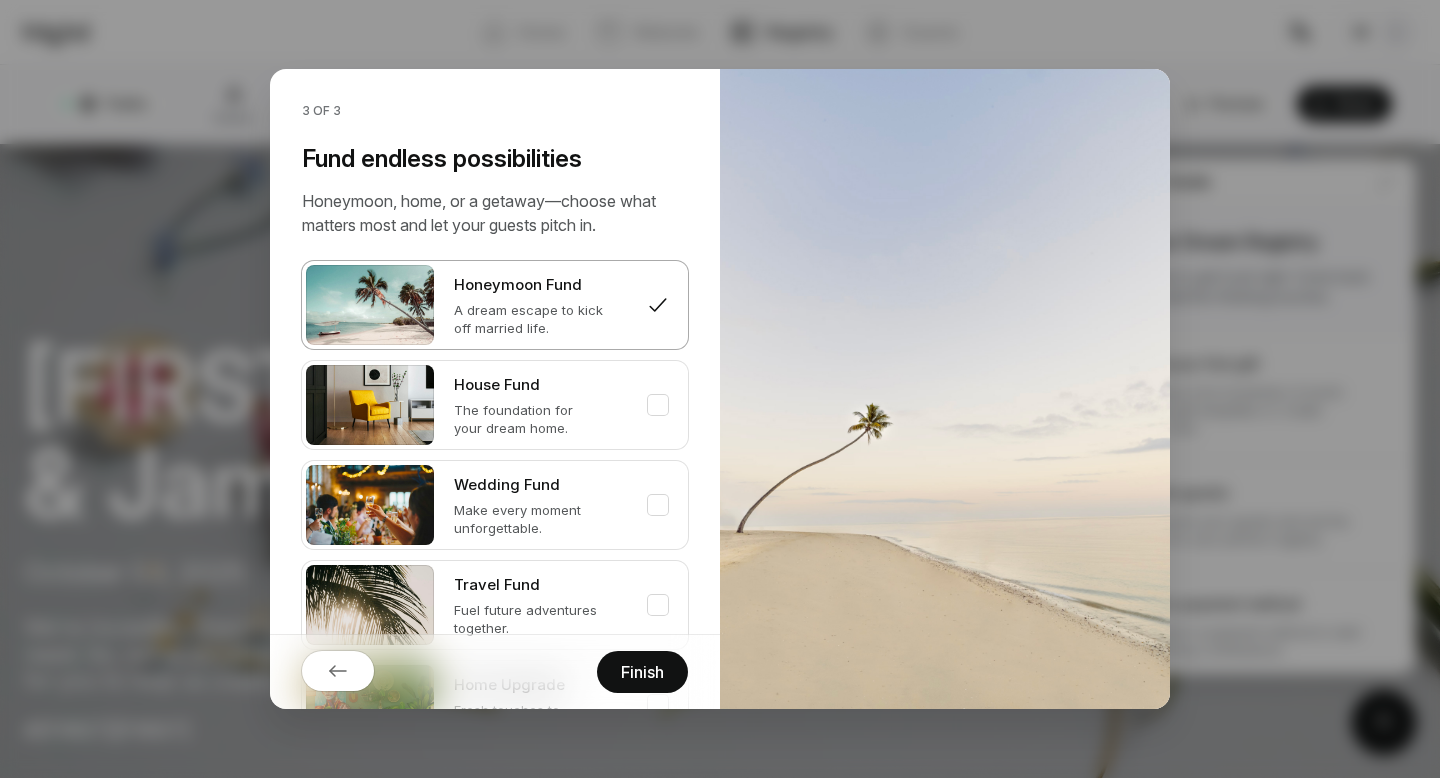 click on "Finish" at bounding box center [642, 672] 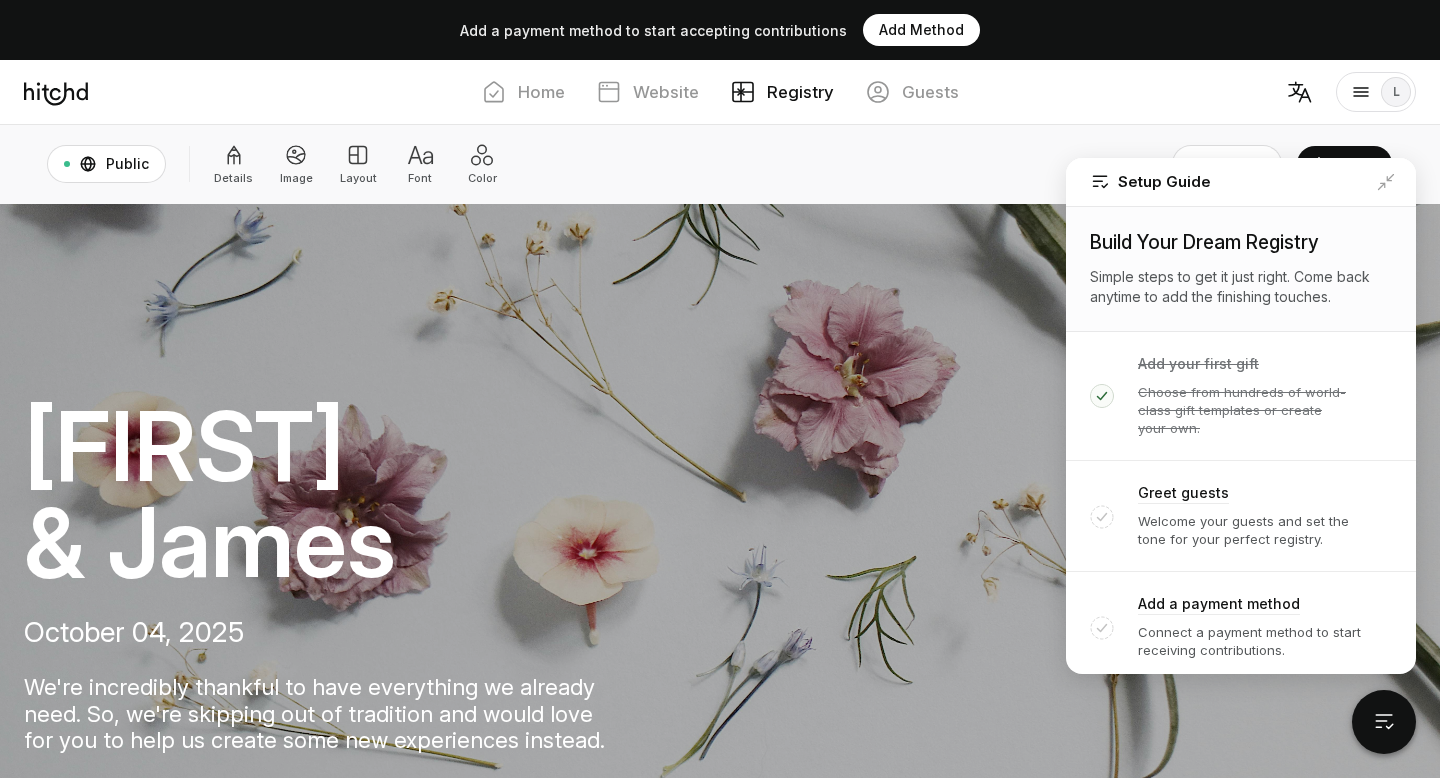 click on "[FIRST]
& [FIRST]
[DATE]
We're incredibly thankful to have everything we already need. So, we're skipping out of tradition and would love for you to help us create some new experiences instead.
#[FIRST][FIRST]" at bounding box center [720, 644] 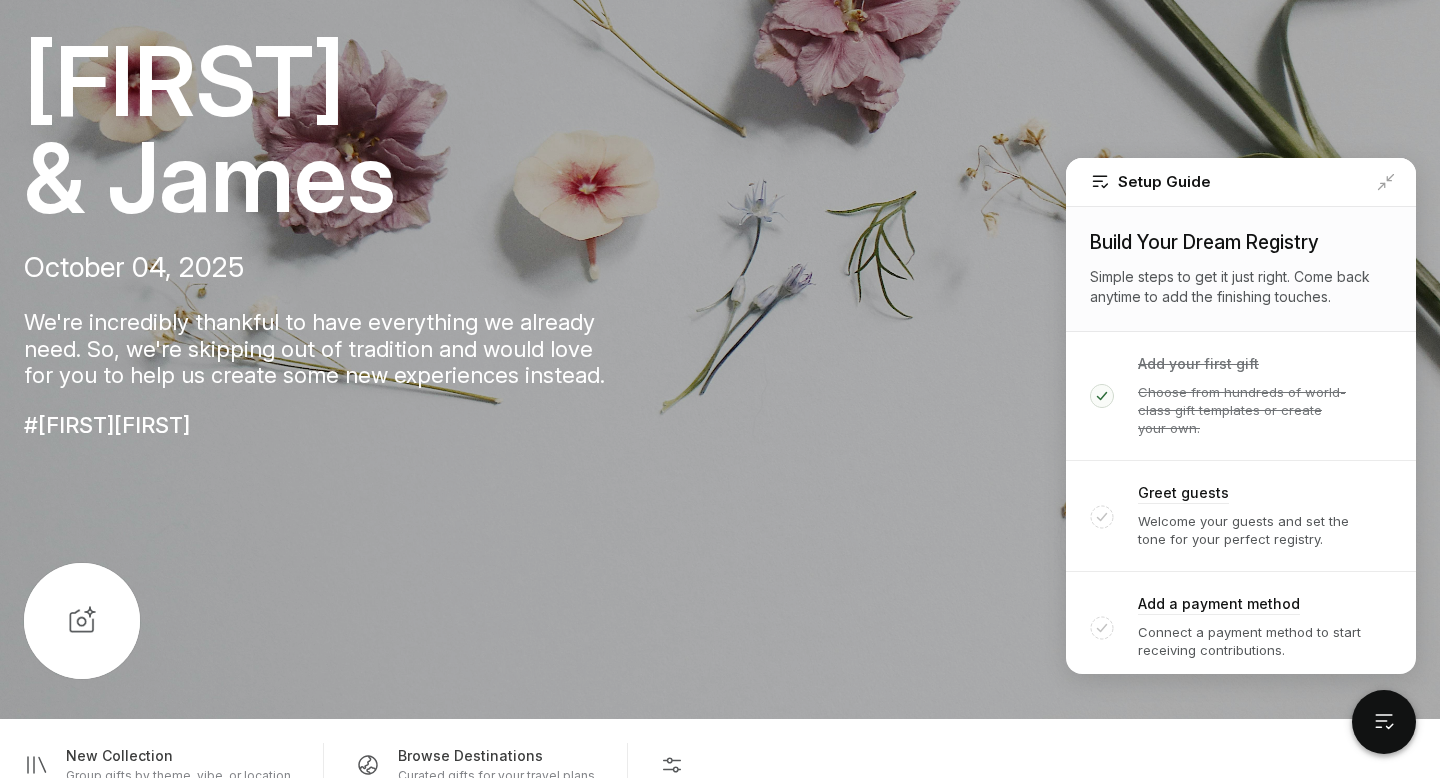 scroll, scrollTop: 364, scrollLeft: 0, axis: vertical 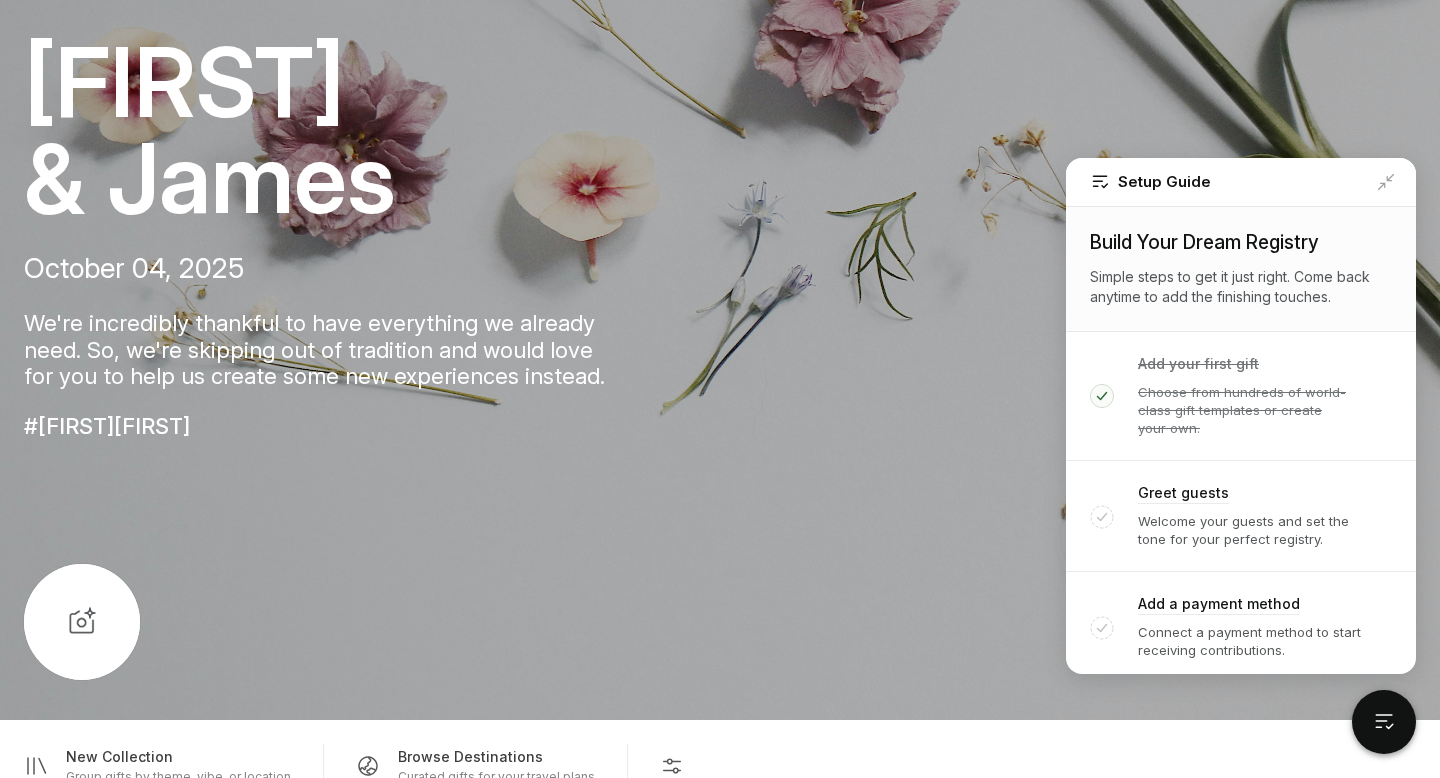 click on "We're incredibly thankful to have everything we already need. So, we're skipping out of tradition and would love for you to help us create some new experiences instead." at bounding box center [366, 341] 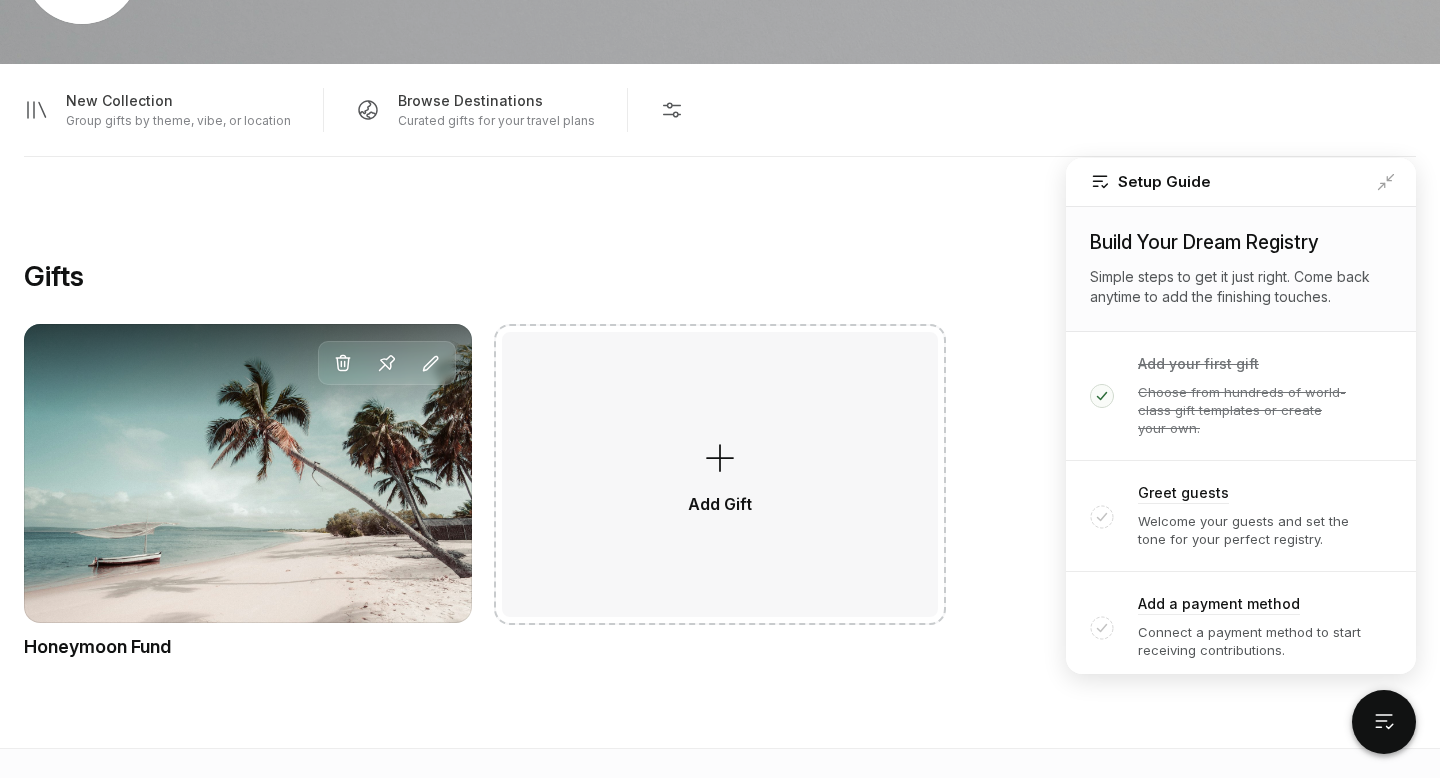 scroll, scrollTop: 947, scrollLeft: 0, axis: vertical 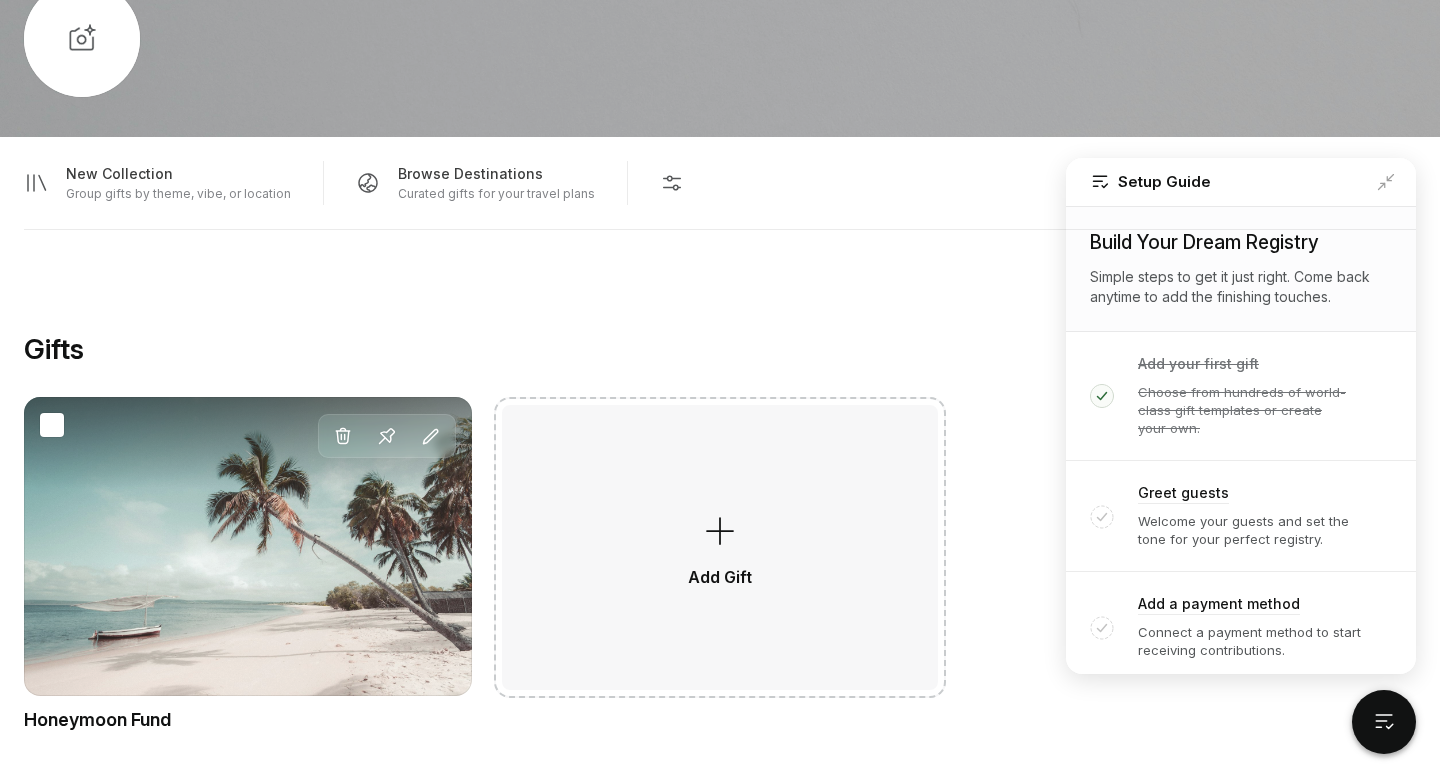 click on "Delete
Pin
Edit" at bounding box center [248, 546] 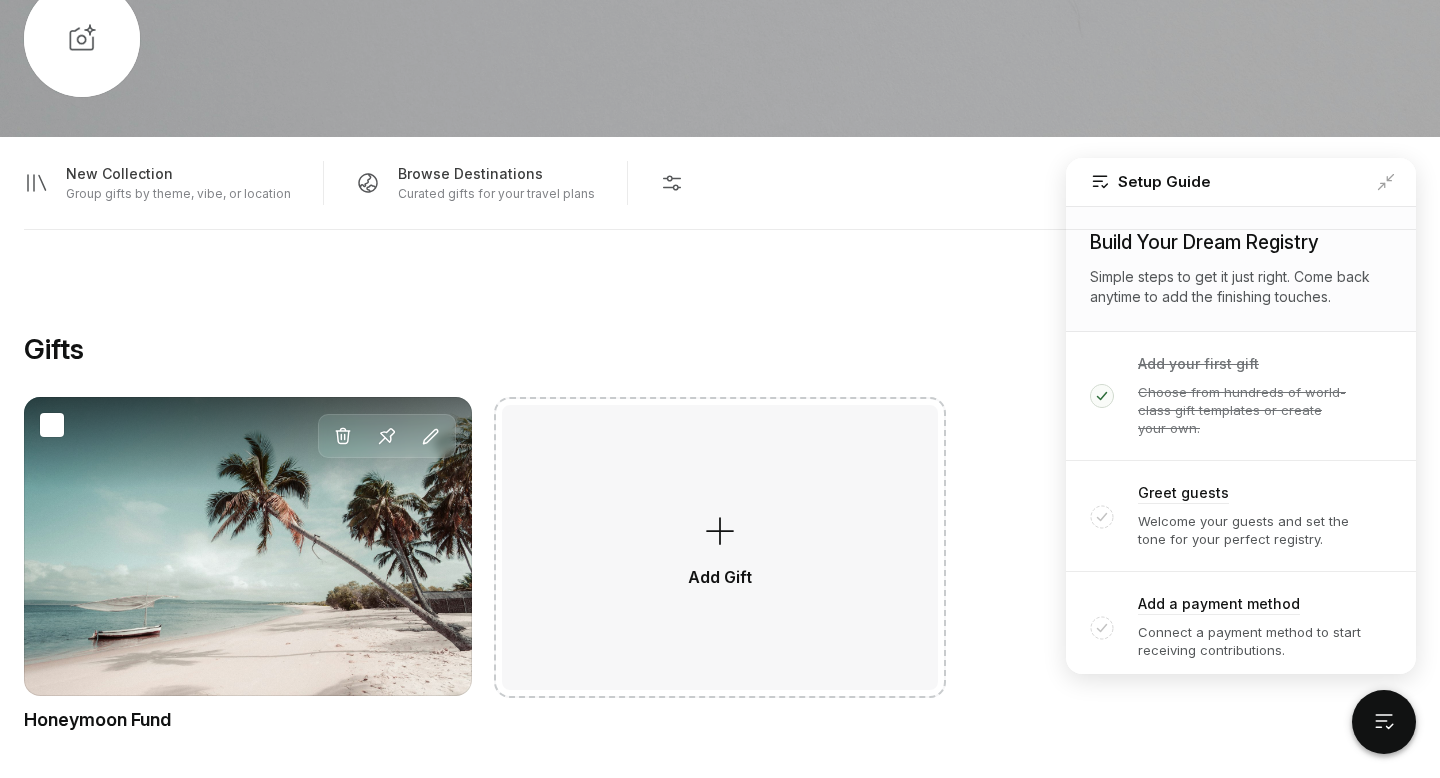 scroll, scrollTop: 0, scrollLeft: 0, axis: both 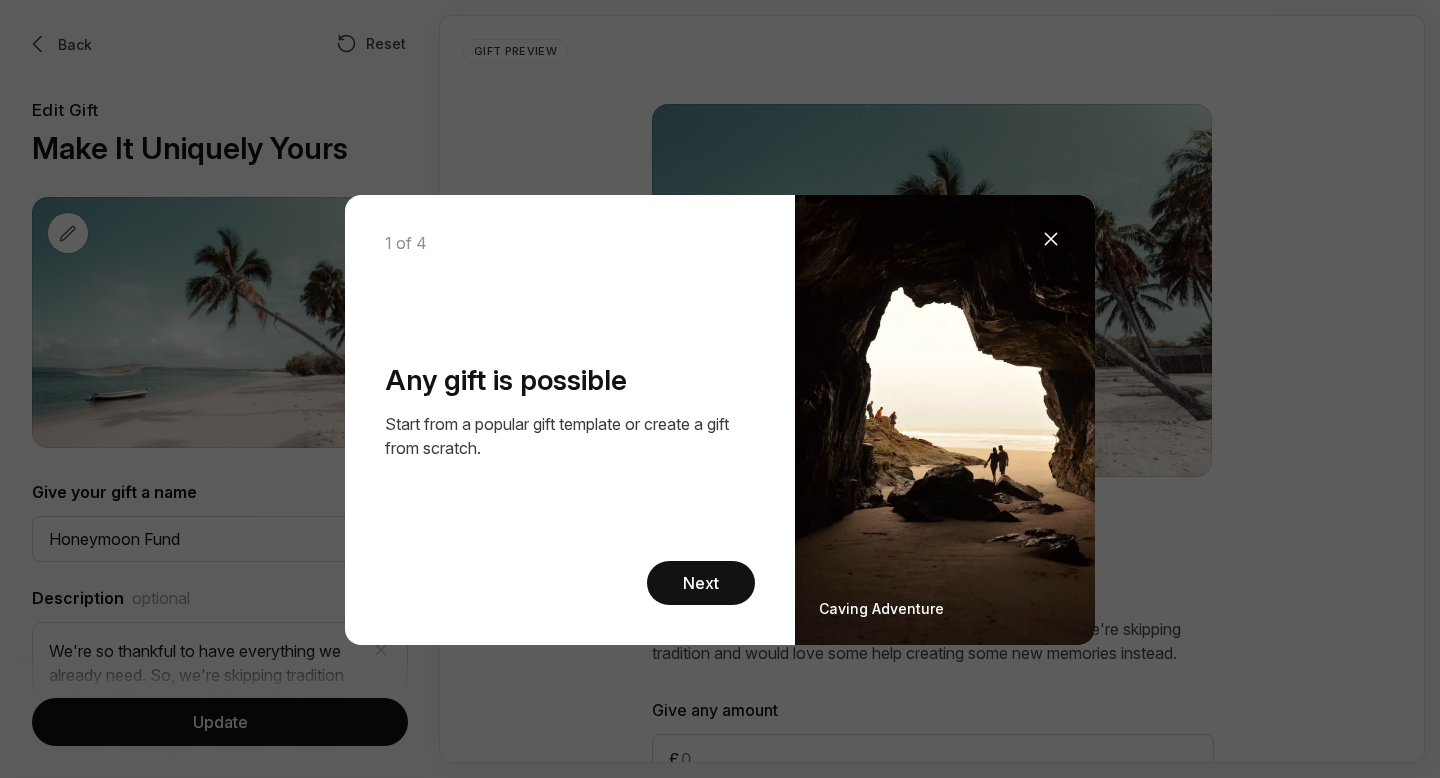 click at bounding box center (1051, 239) 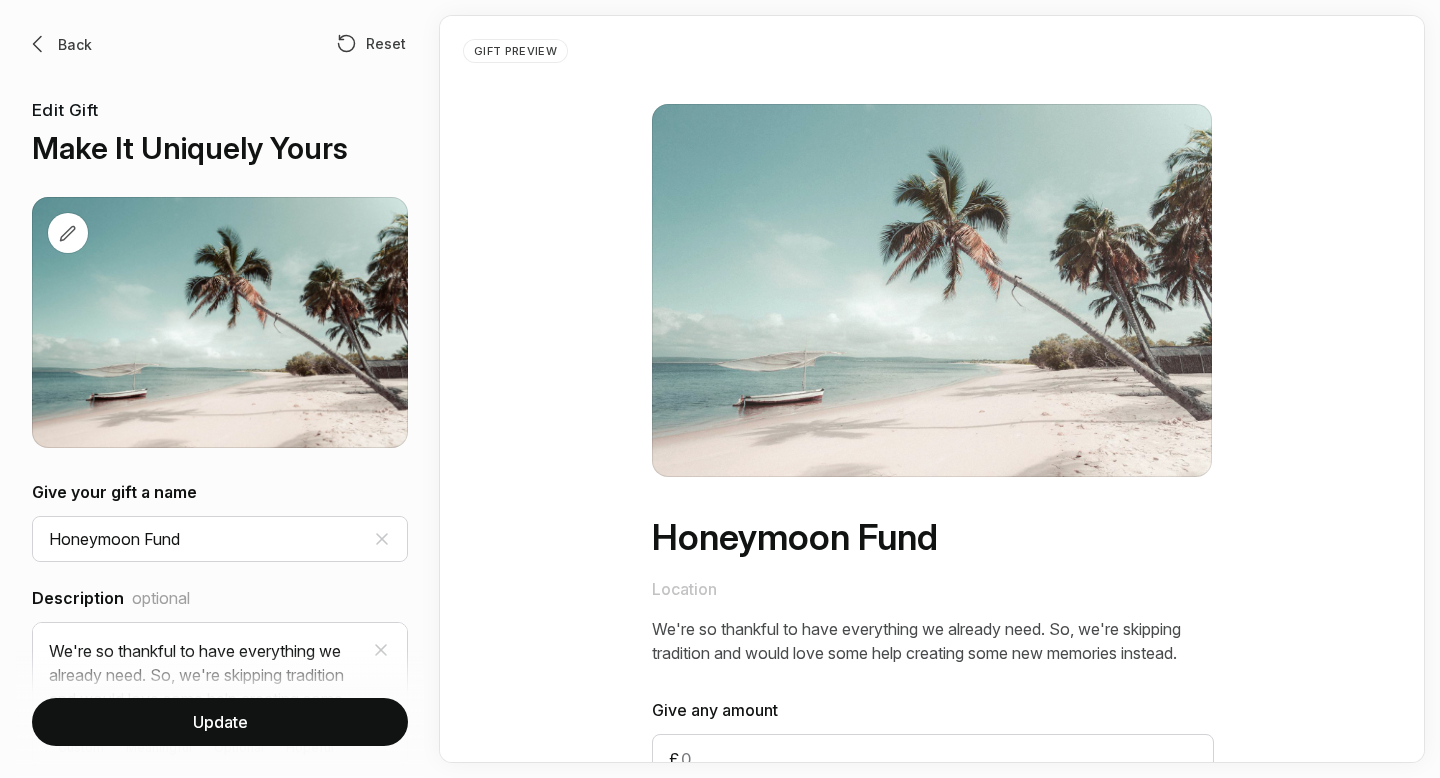 scroll, scrollTop: 182, scrollLeft: 0, axis: vertical 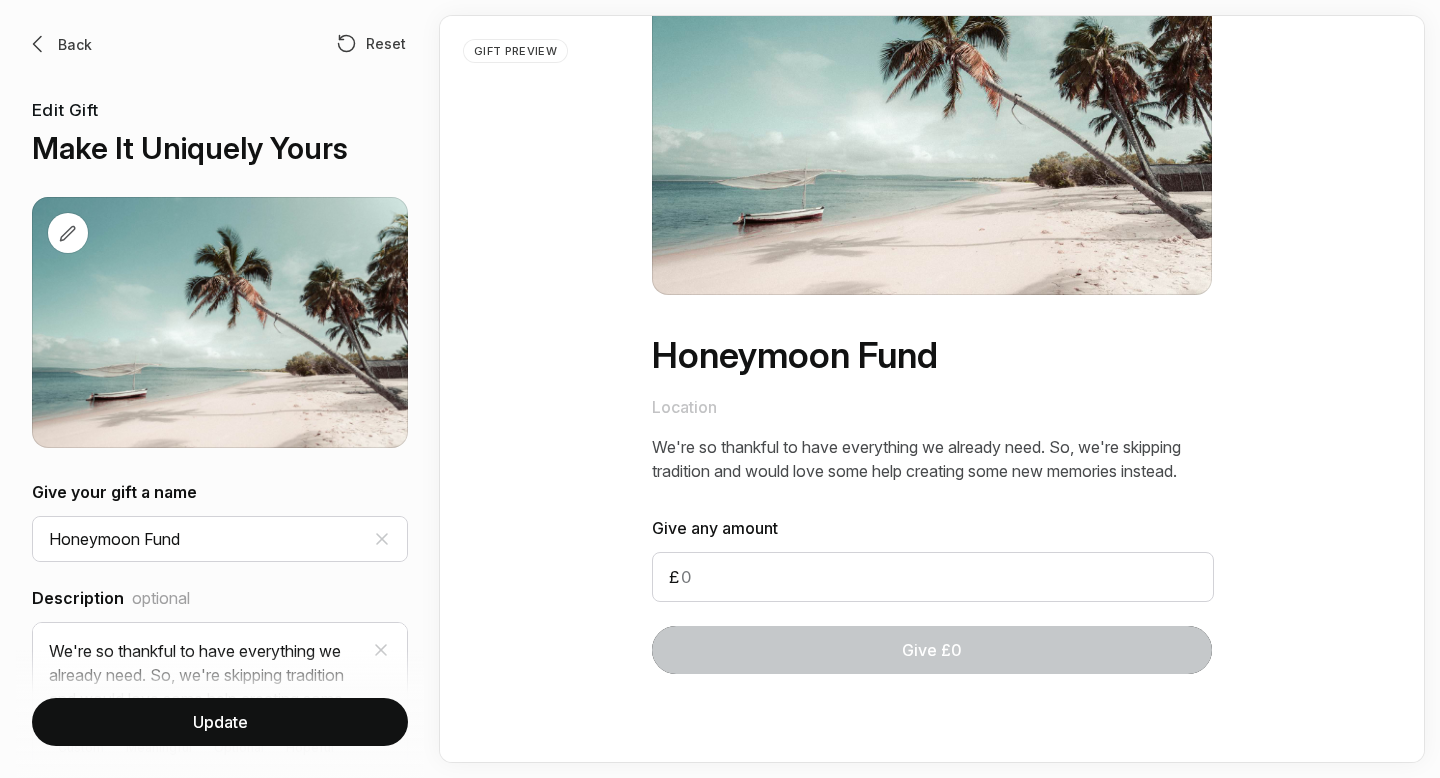 click at bounding box center [871, 577] 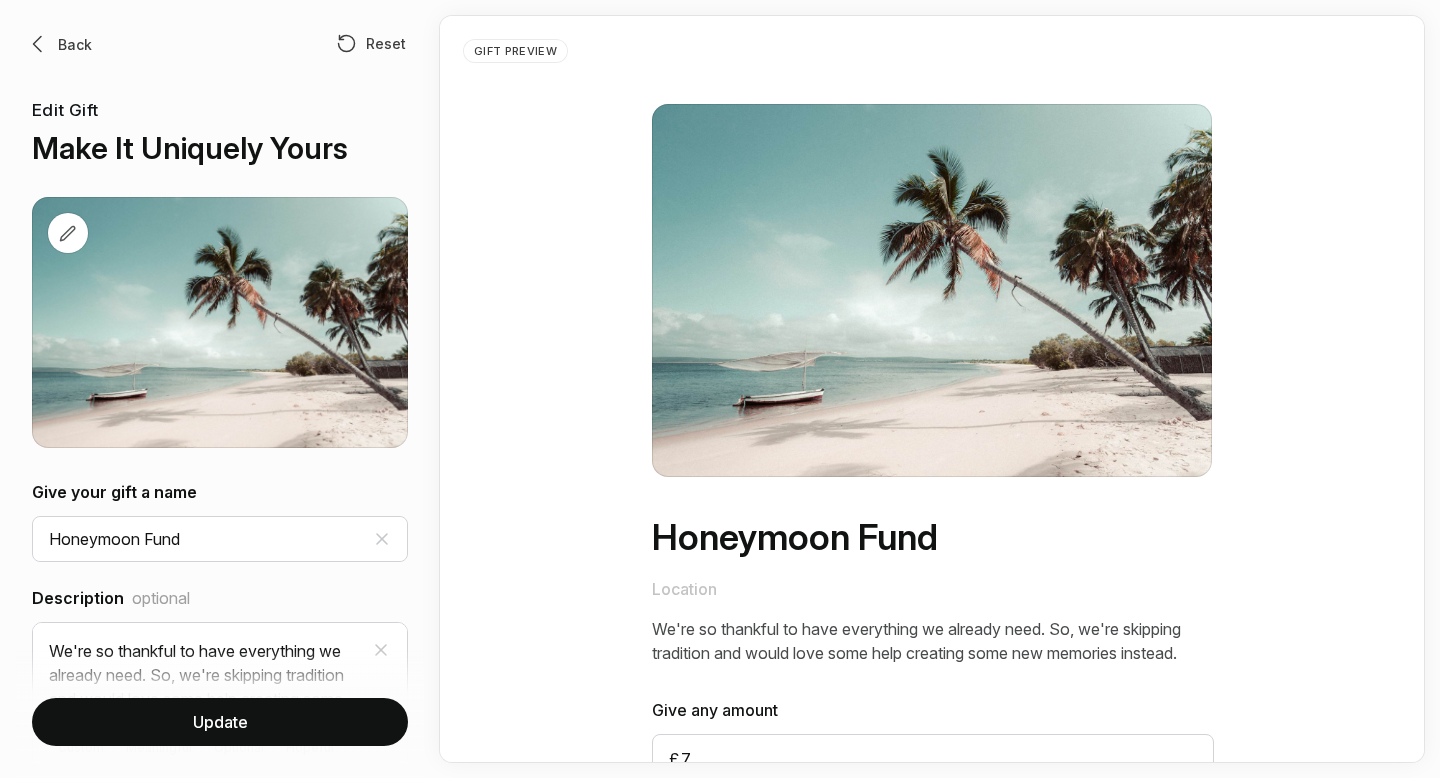 scroll, scrollTop: 182, scrollLeft: 0, axis: vertical 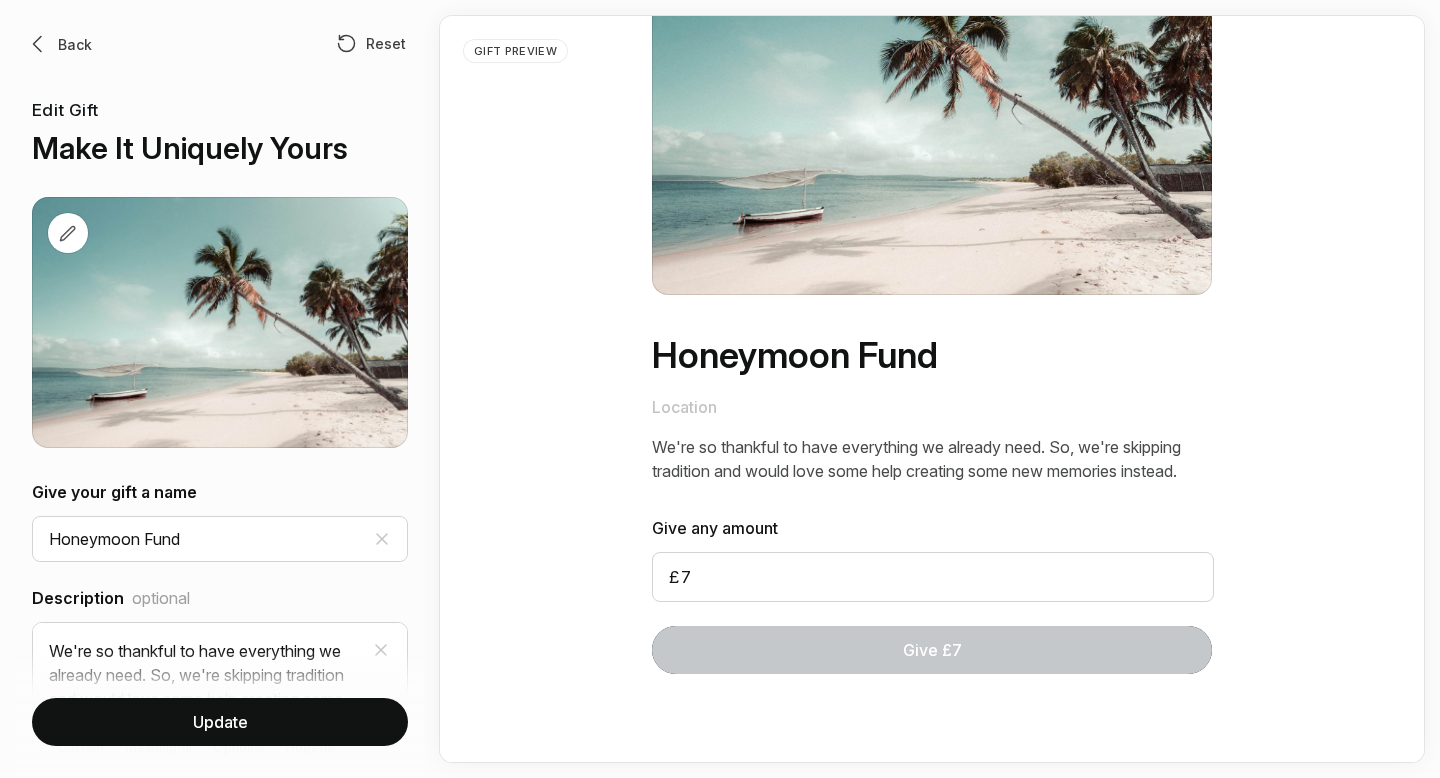 type on "7" 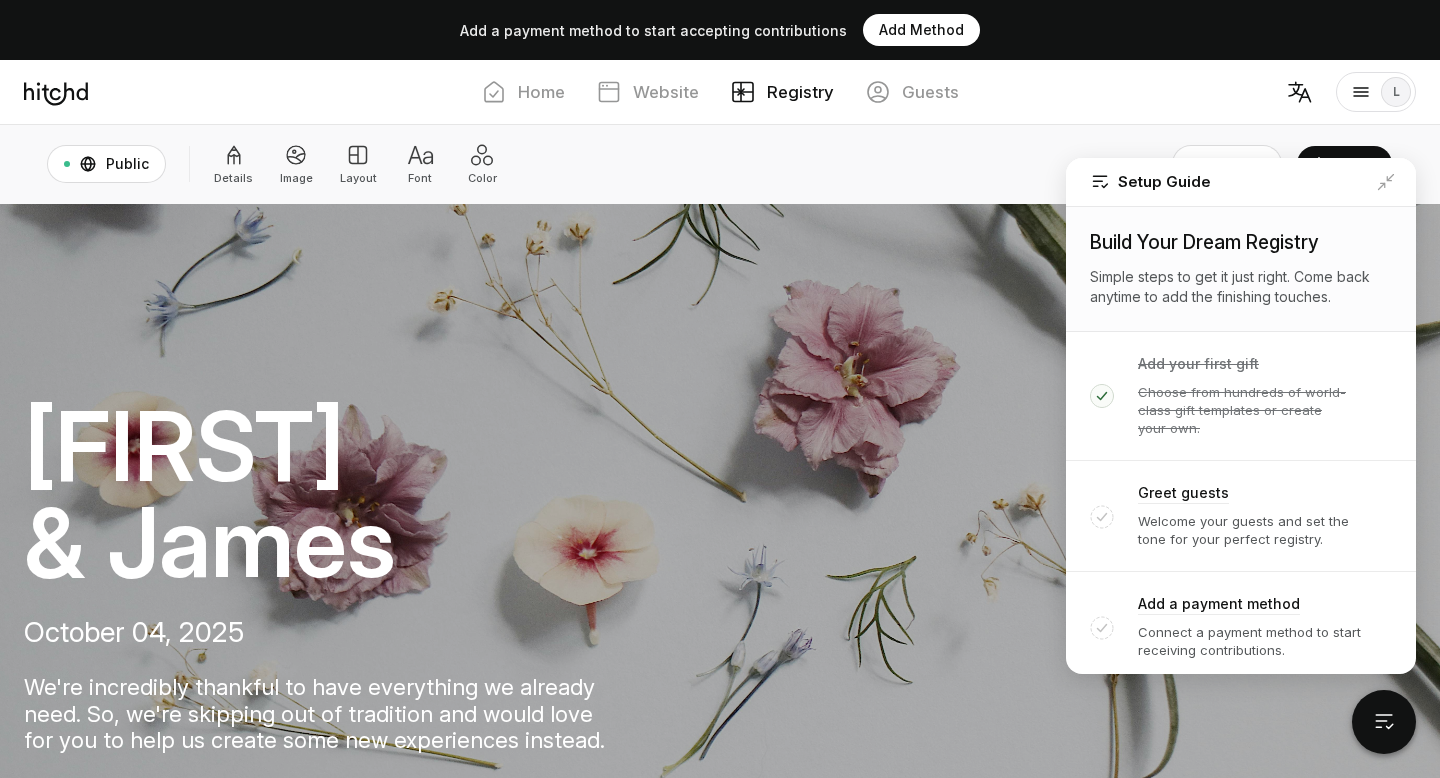 click on "Public
Visible to those with the link
Details
Image
Layout
Font
Color
Preview
Share" at bounding box center (720, 164) 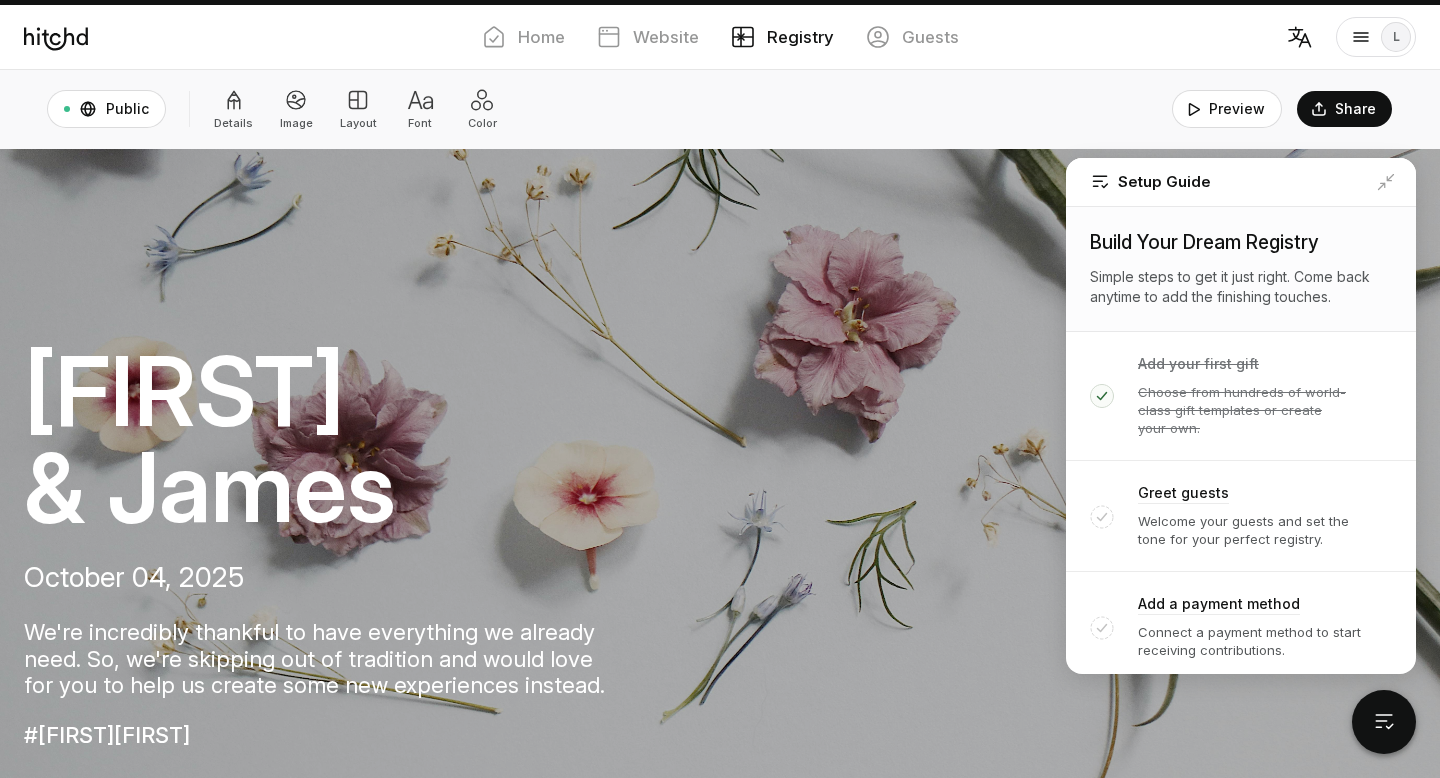 scroll, scrollTop: 0, scrollLeft: 0, axis: both 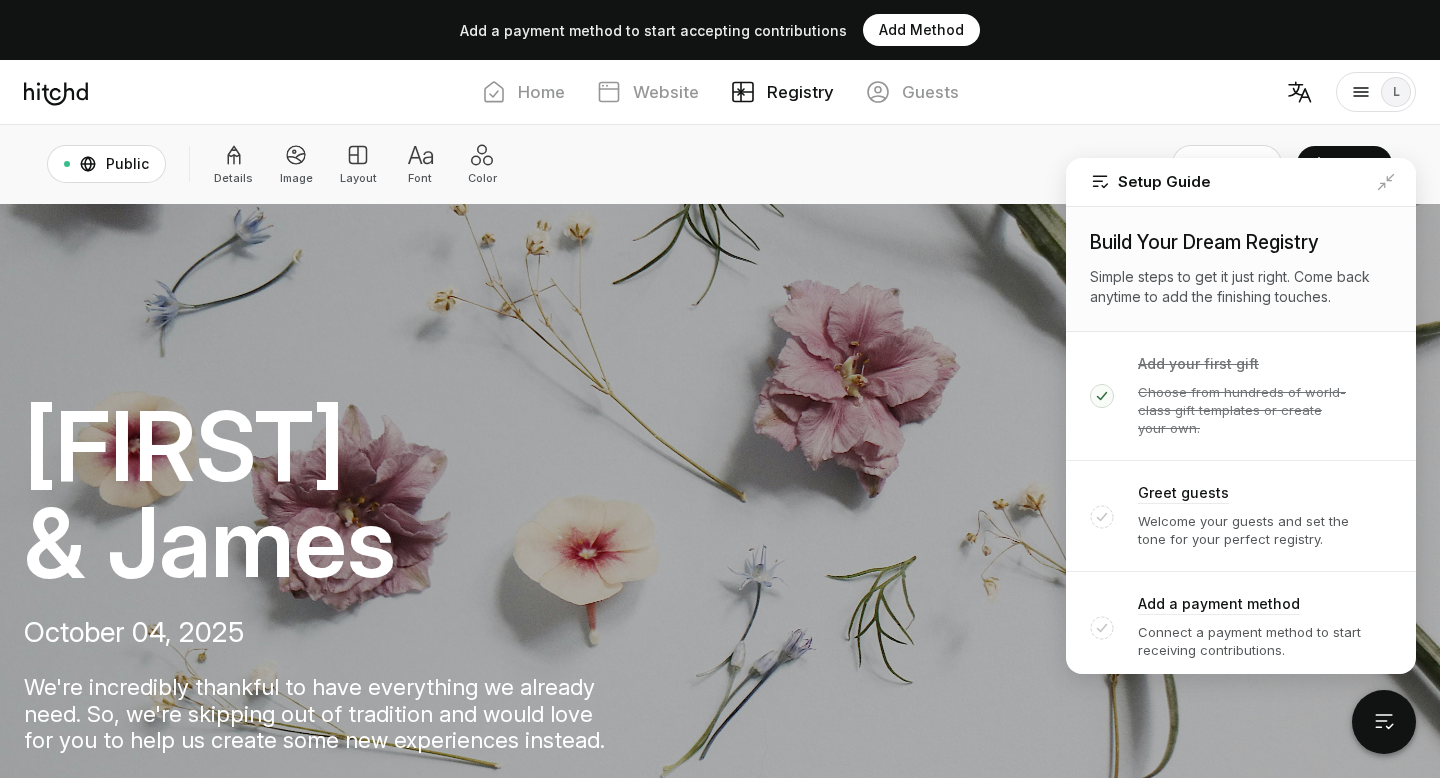 click on "Add Method" at bounding box center (921, 30) 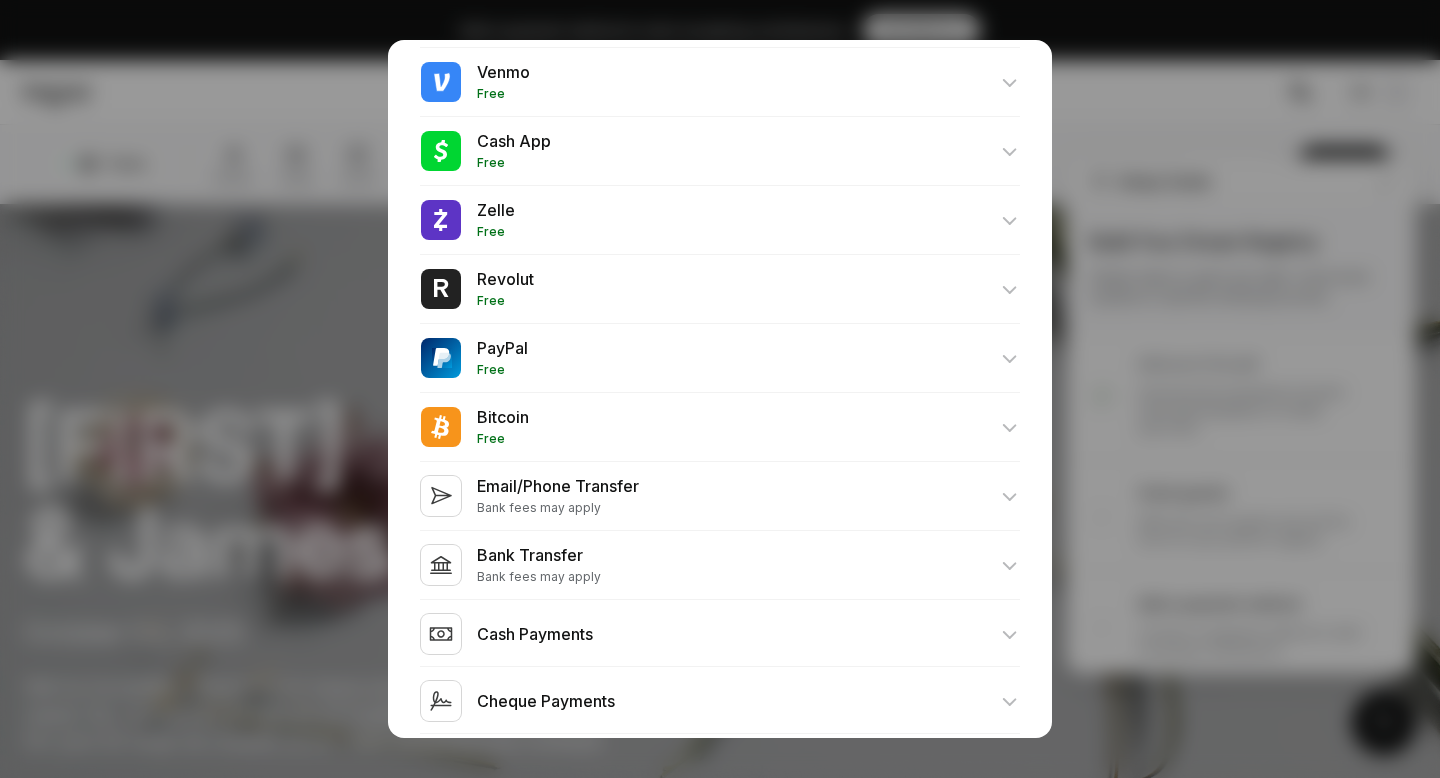 scroll, scrollTop: 731, scrollLeft: 0, axis: vertical 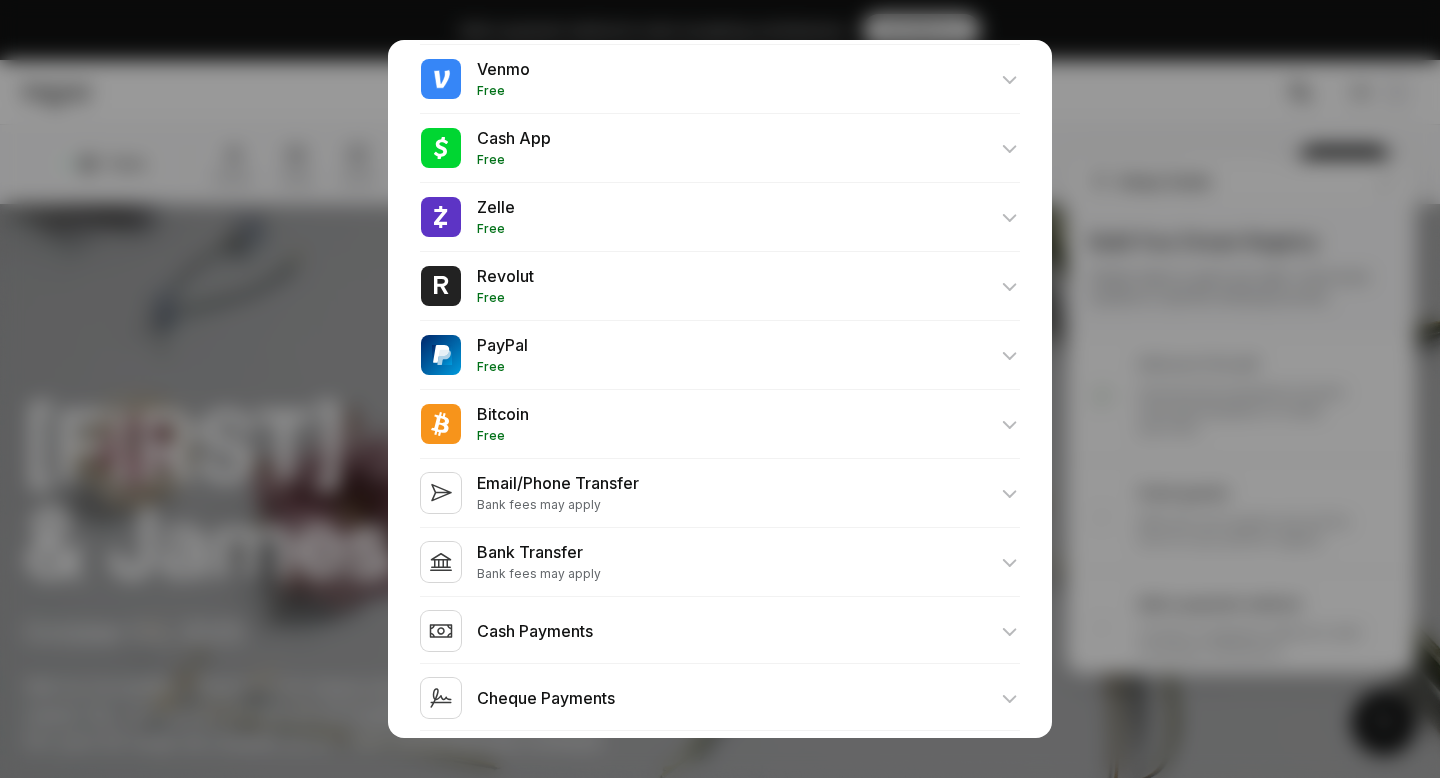 click at bounding box center (720, 11) 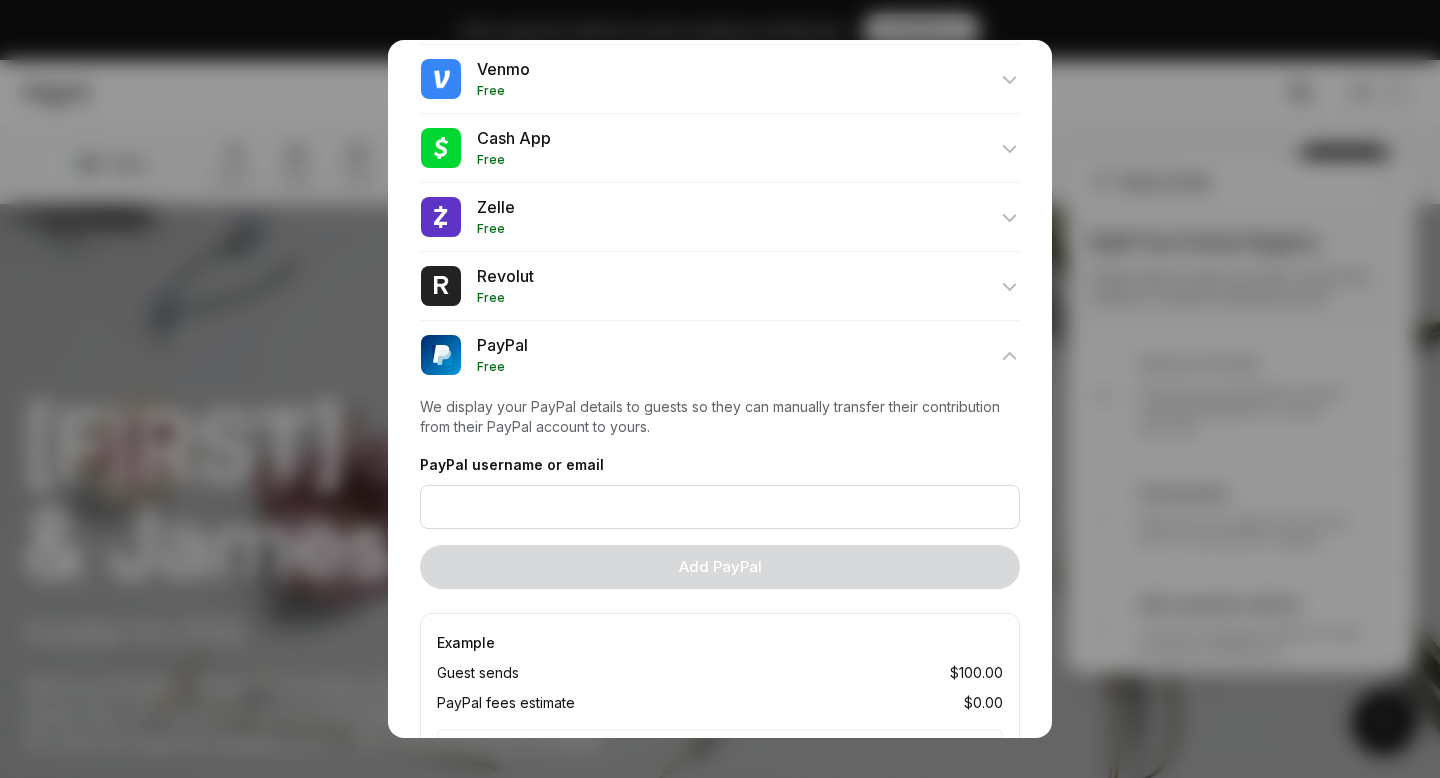 click on "We display your PayPal details to guests so they can manually transfer
their contribution from their PayPal account to yours.
PayPal username or email
Add PayPal
Example
Guest sends
$100.00
PayPal fees estimate
$0.00" at bounding box center [720, 347] 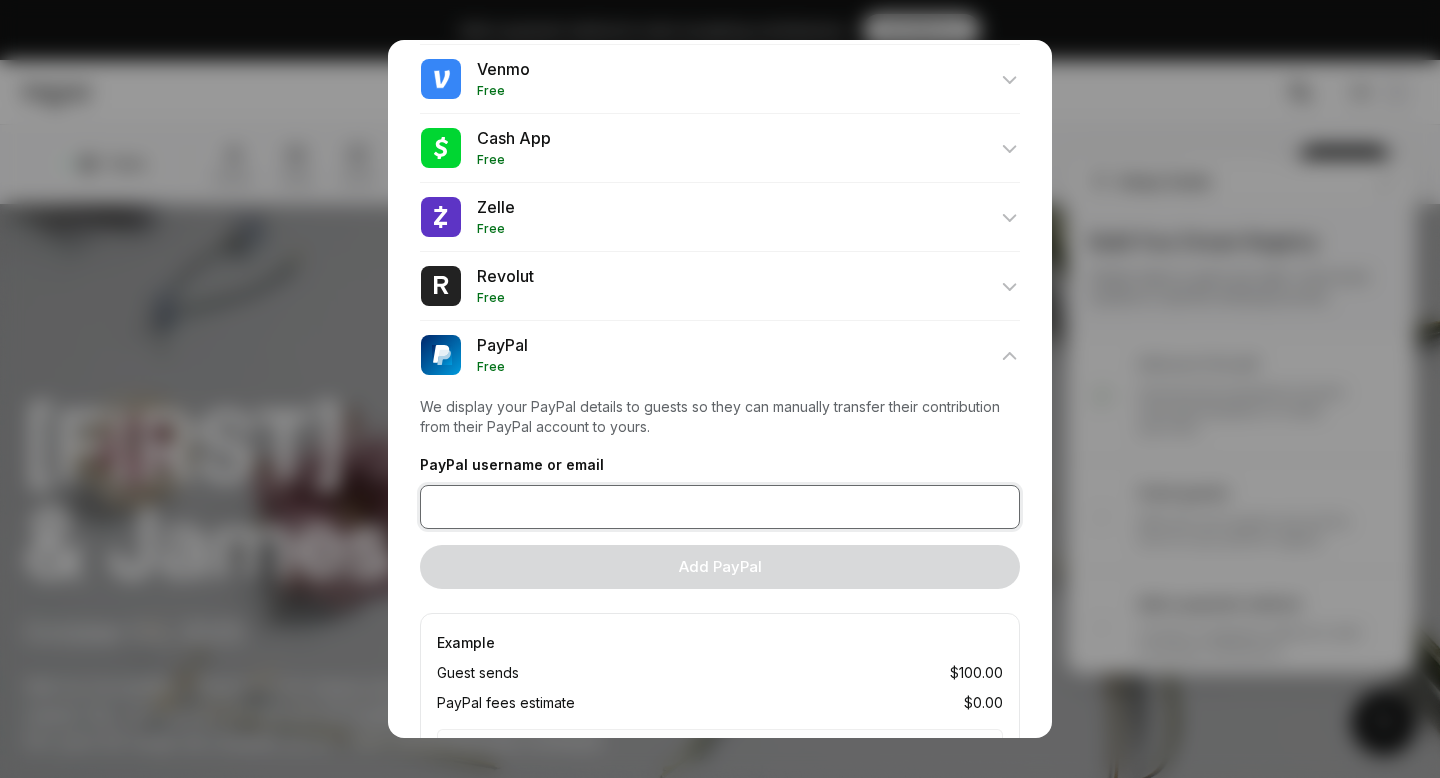 click at bounding box center (720, 507) 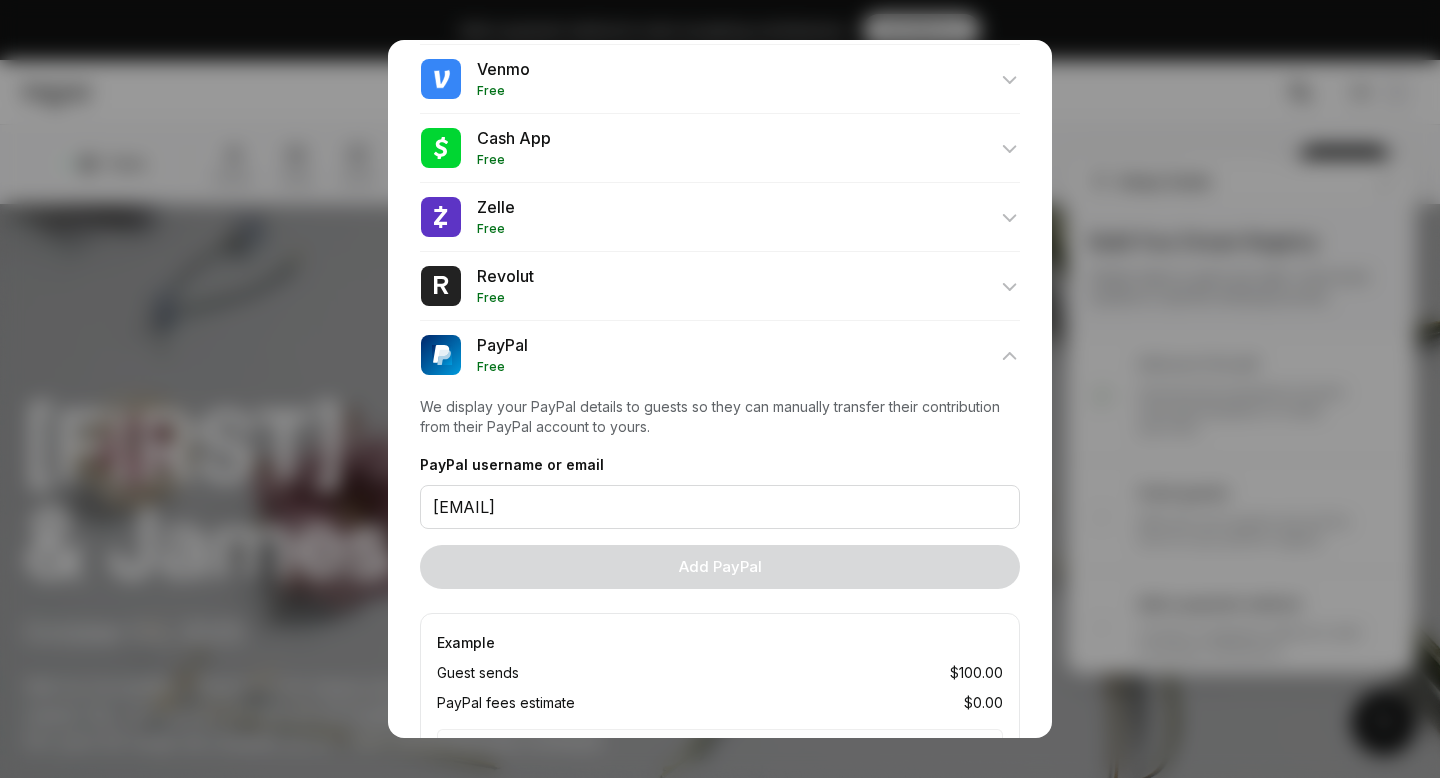 type on "29/1" 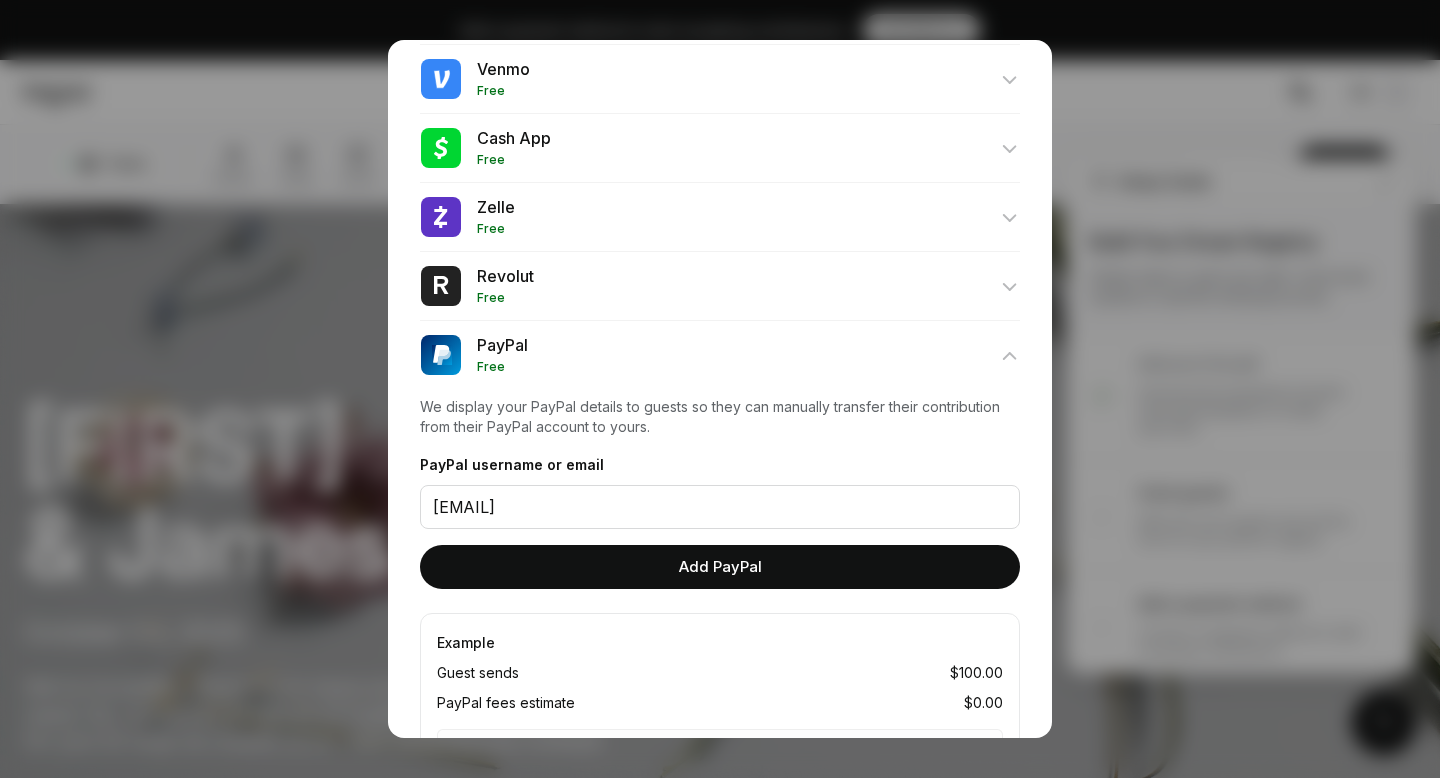 click on "Add PayPal" at bounding box center (720, 222) 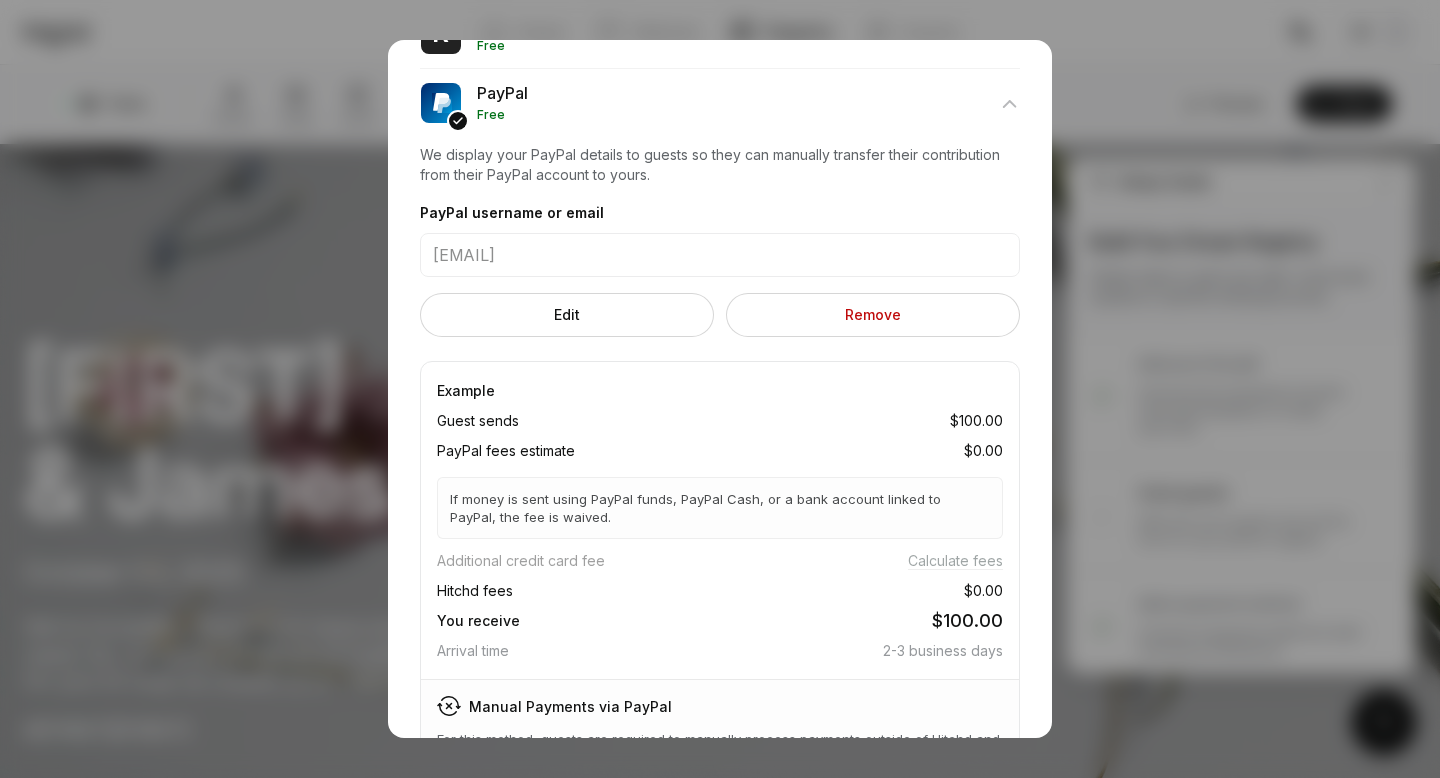 scroll, scrollTop: 0, scrollLeft: 0, axis: both 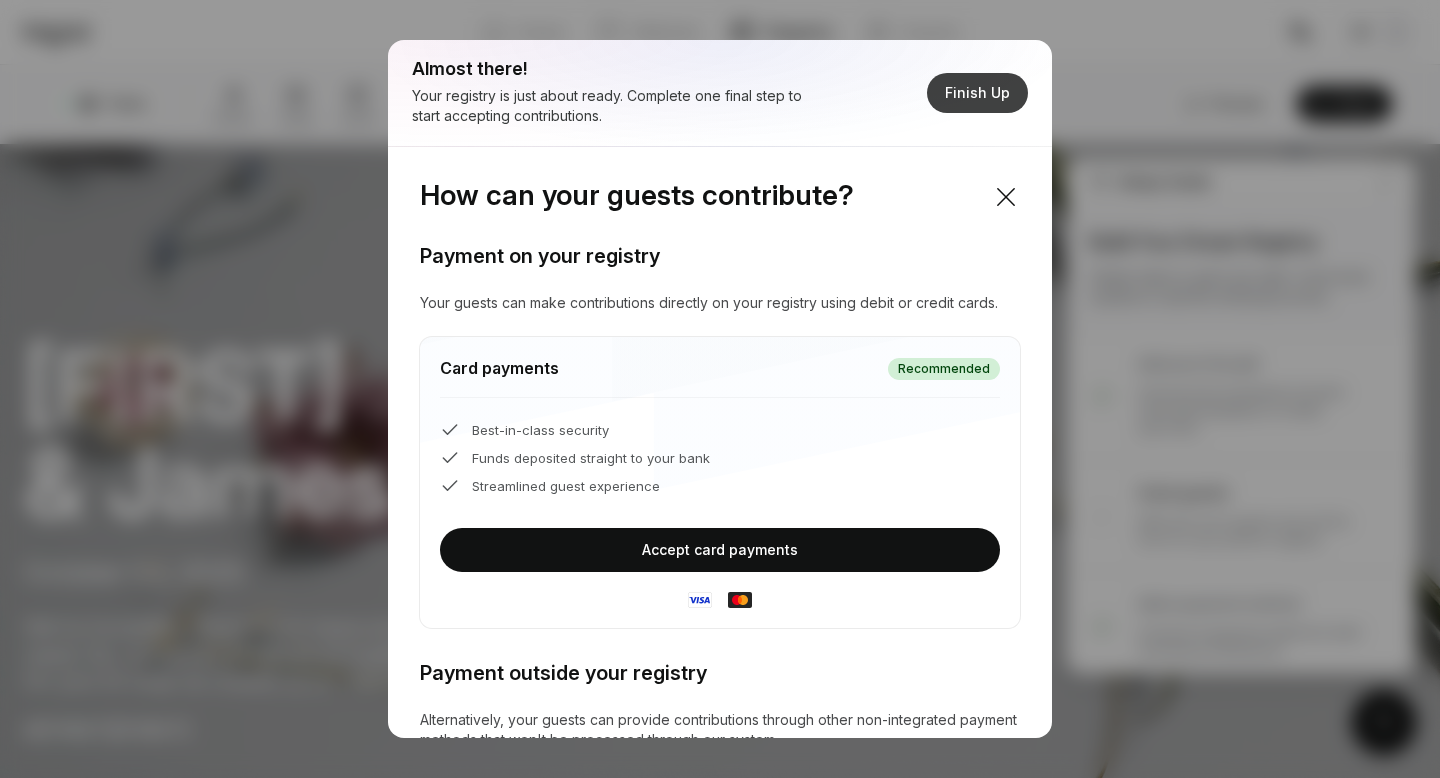 click on "Finish Up" at bounding box center (977, 93) 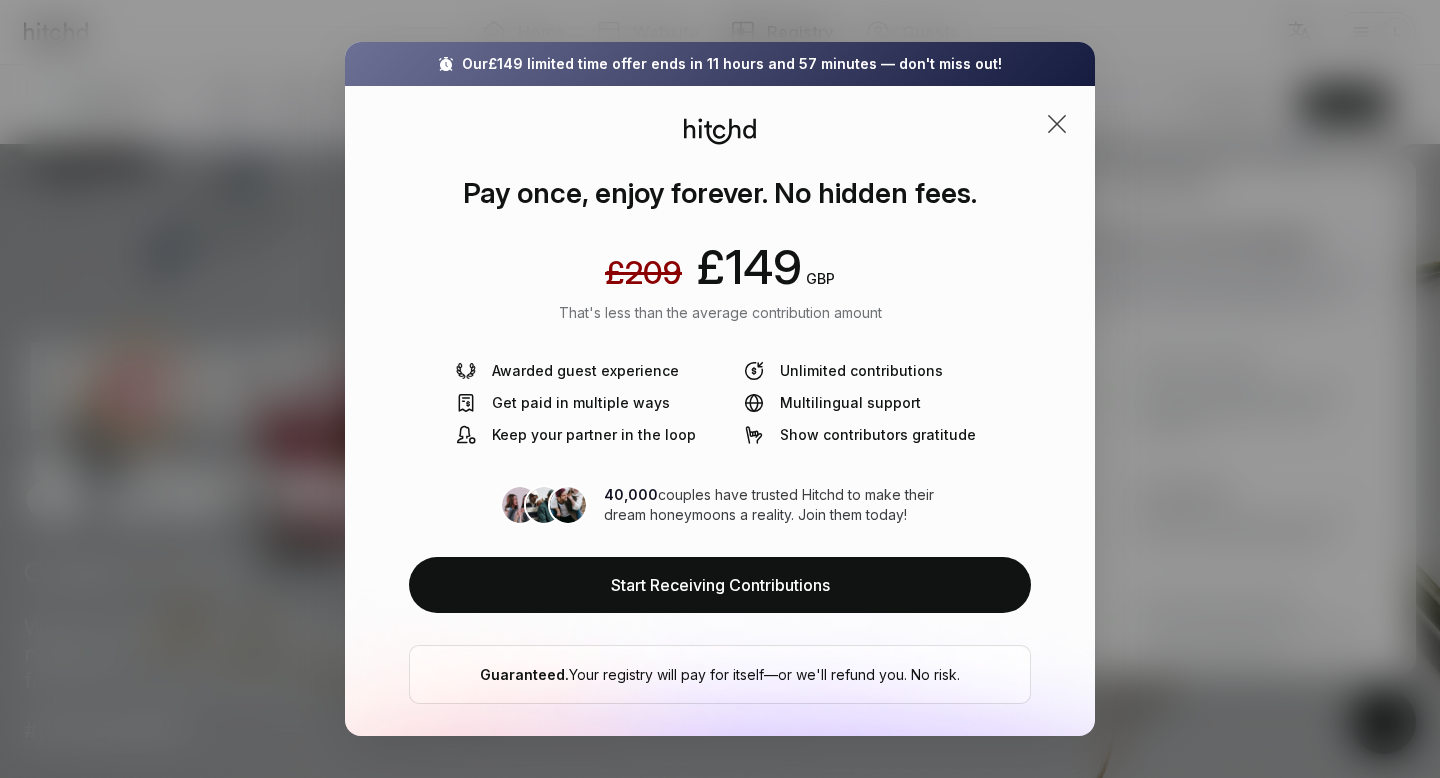 click at bounding box center (1057, 124) 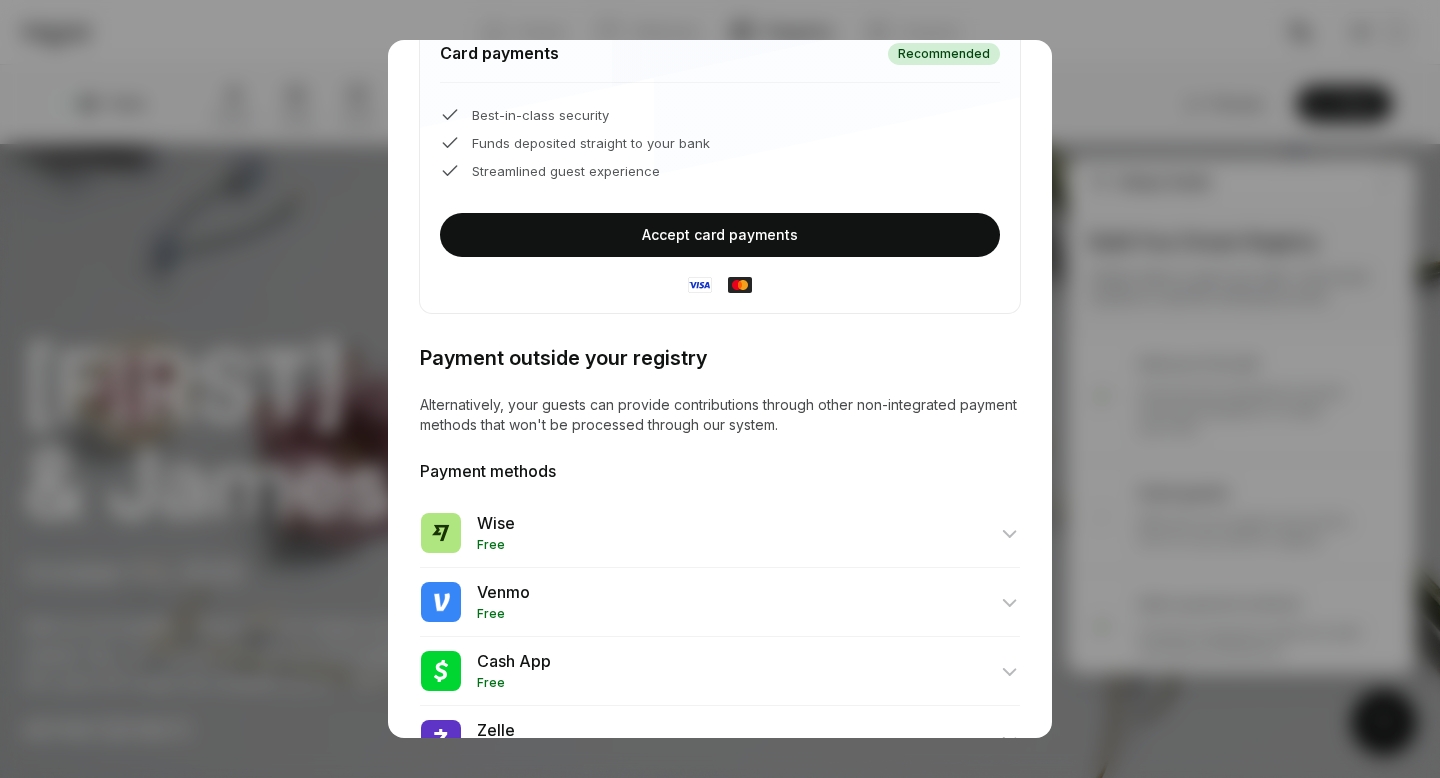 scroll, scrollTop: 314, scrollLeft: 0, axis: vertical 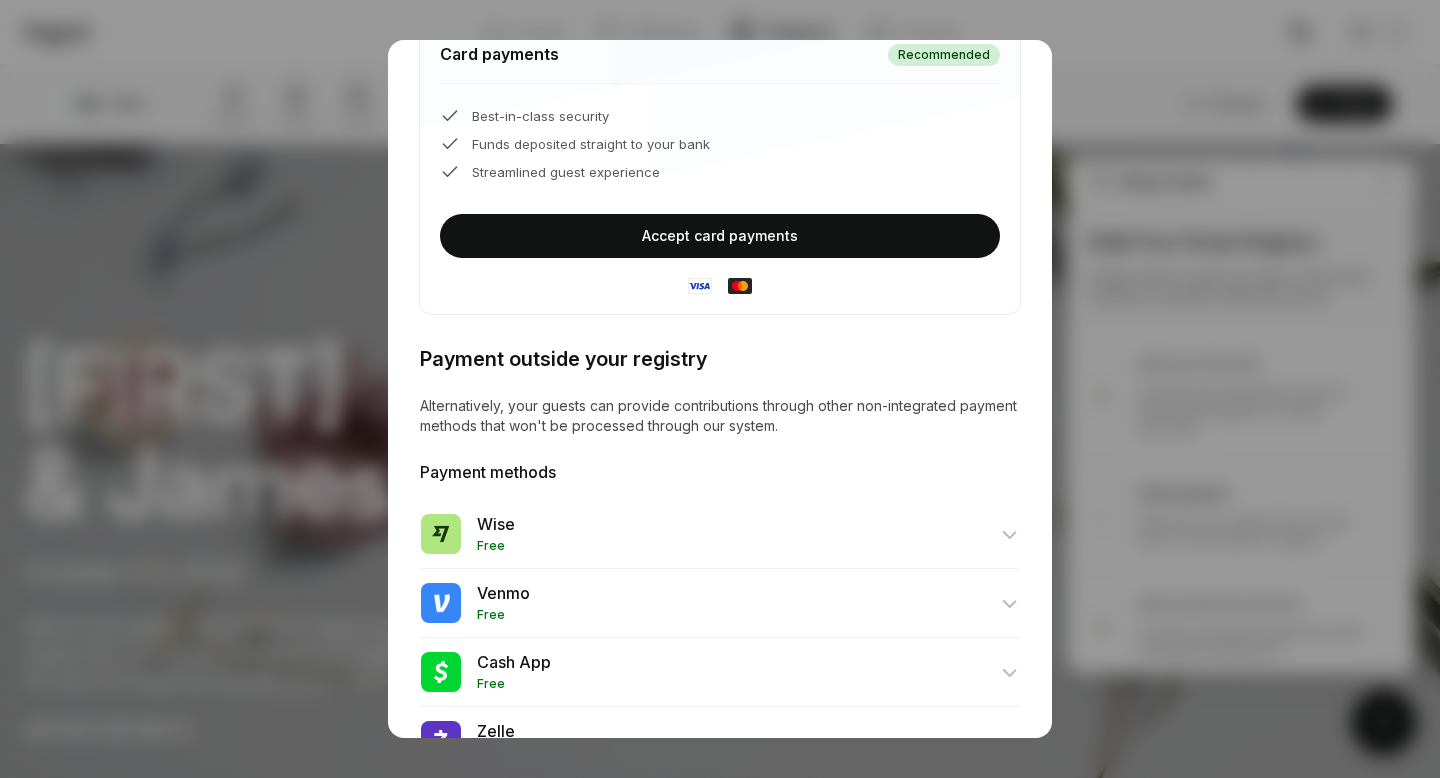 click on "Accept card payments" at bounding box center [720, 236] 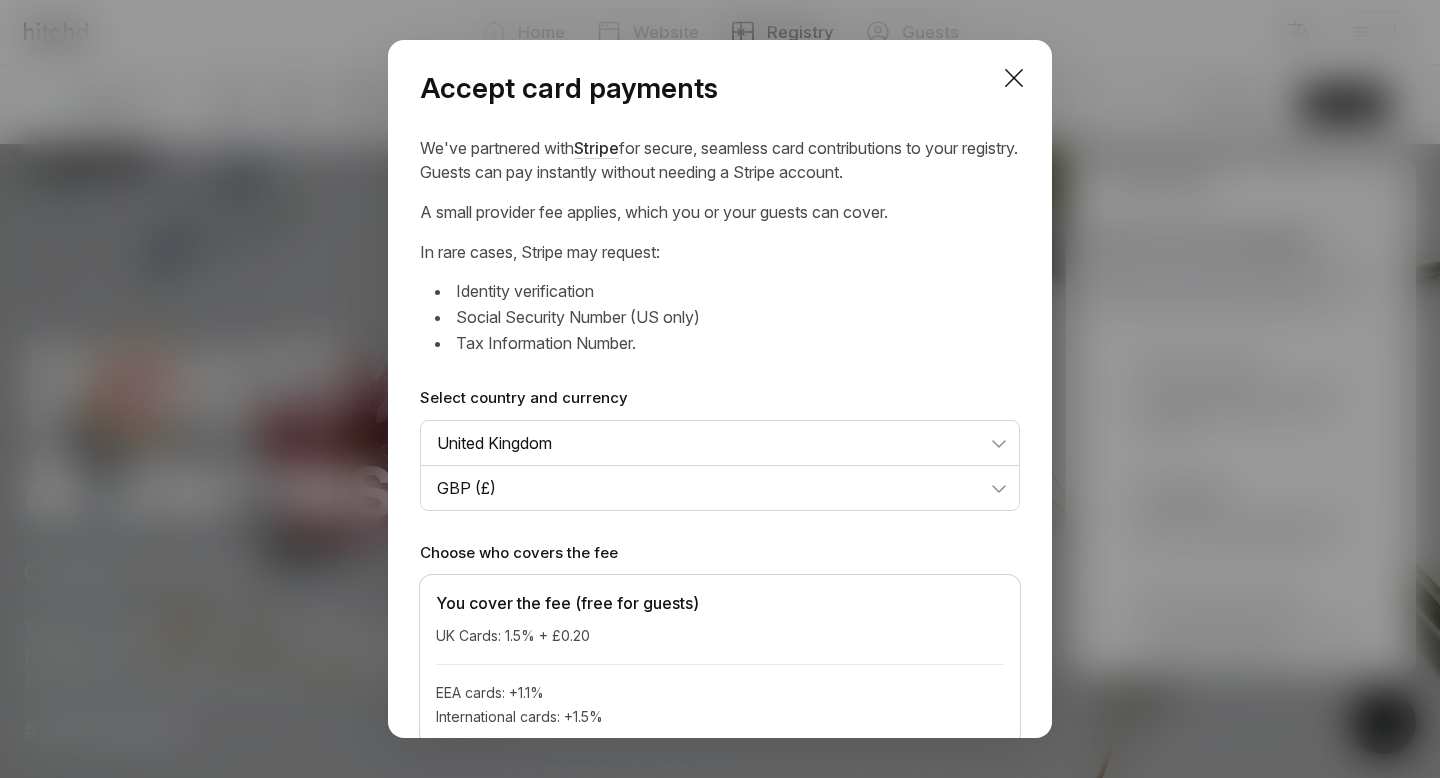 scroll, scrollTop: 305, scrollLeft: 0, axis: vertical 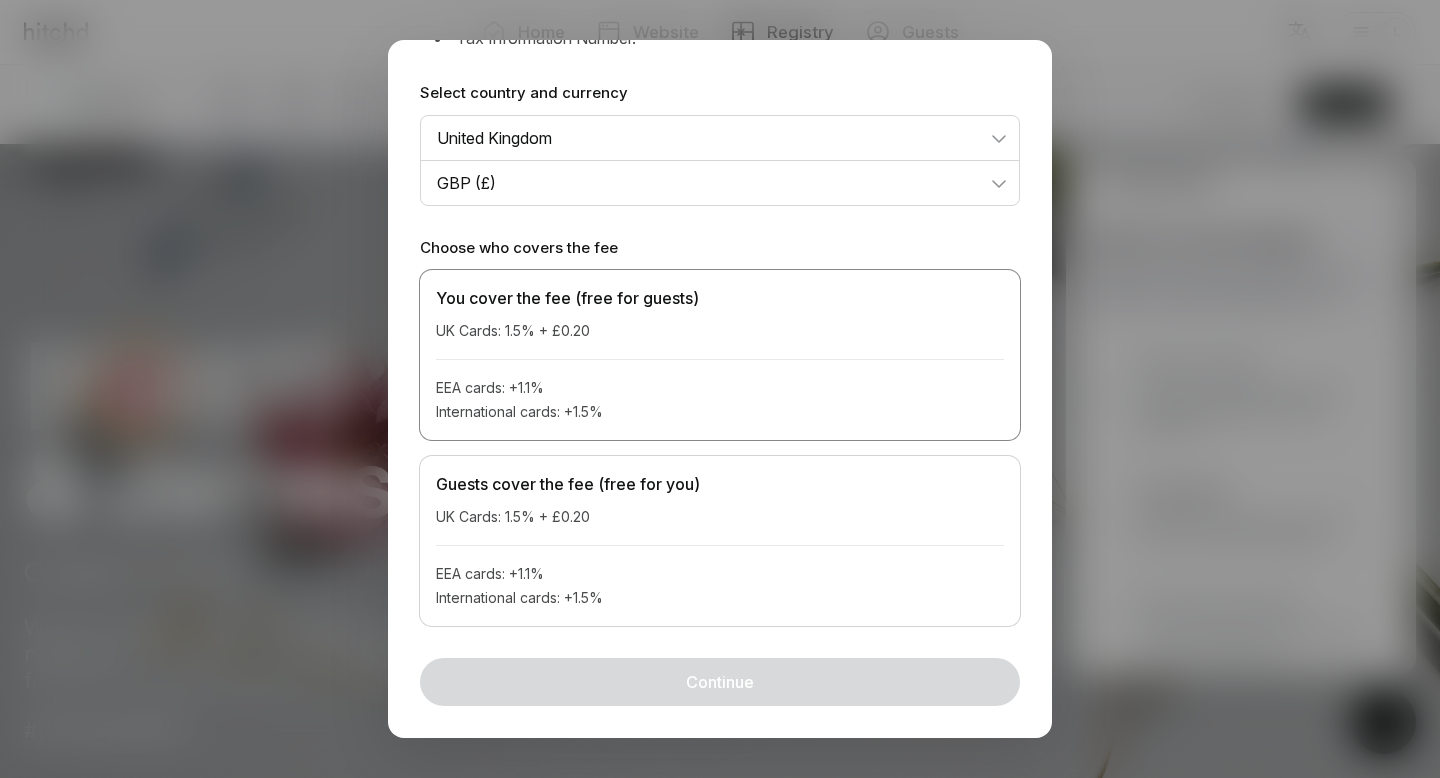 click on "You cover the fee (free for guests)
UK Cards: 1.5% + £0.20 EEA cards: +1.1% International cards: +1.5%" at bounding box center [720, 355] 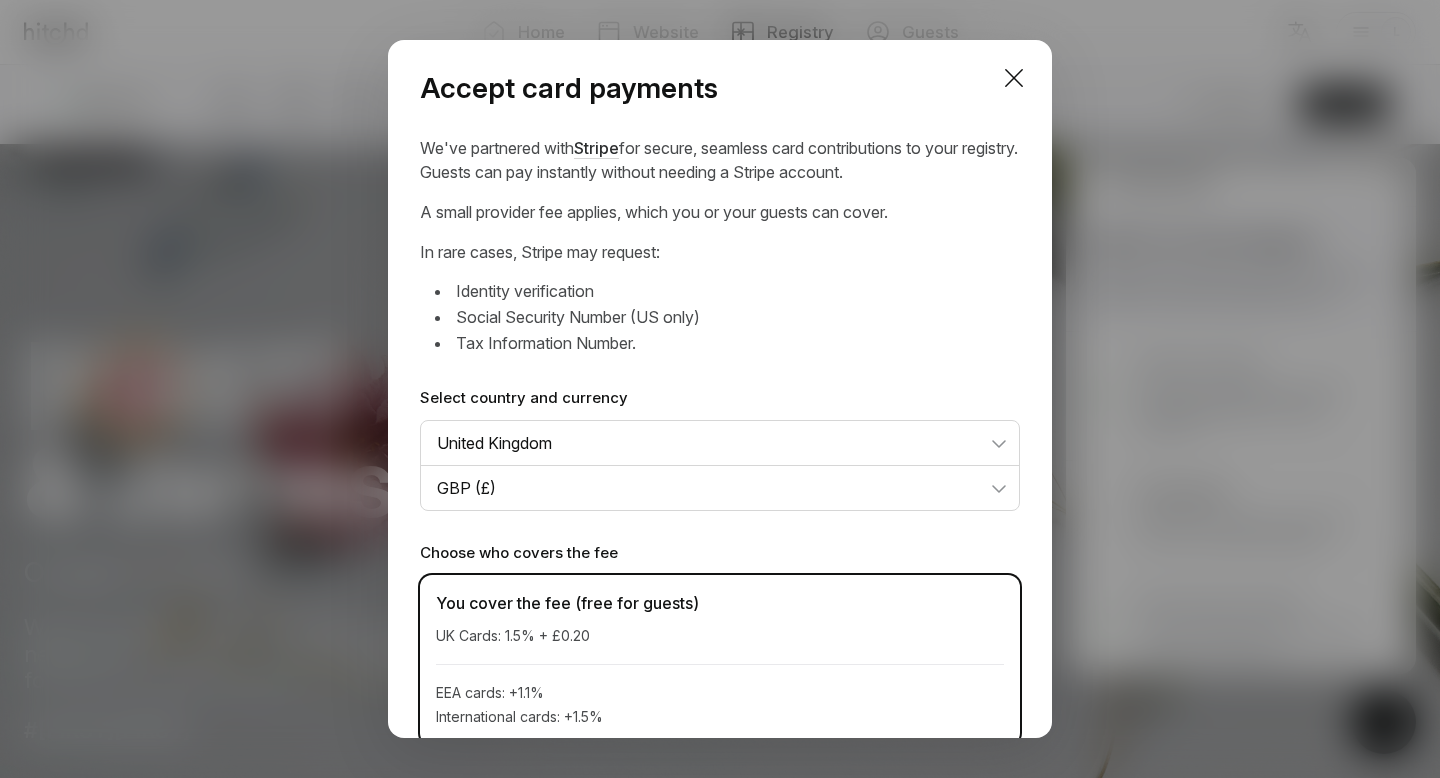 scroll, scrollTop: 305, scrollLeft: 0, axis: vertical 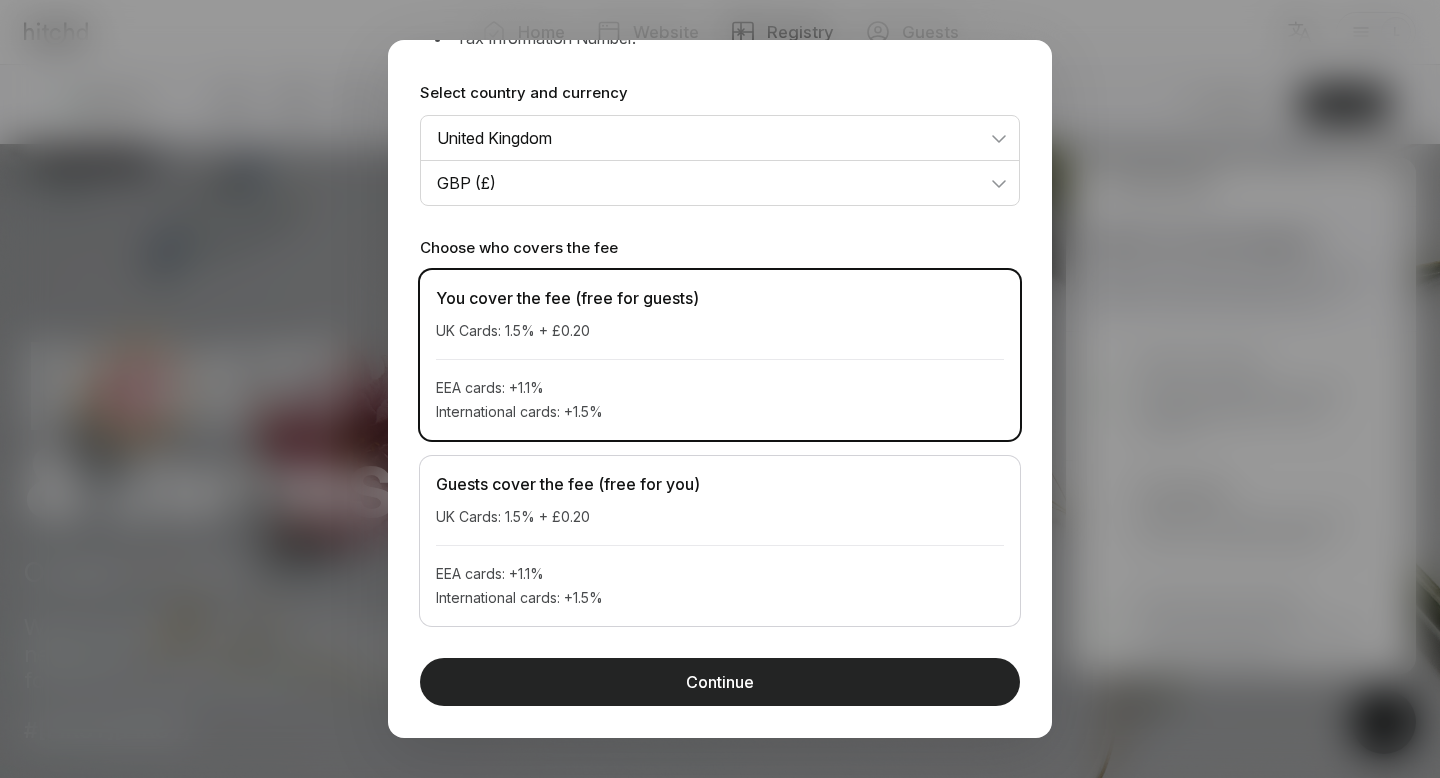 click on "Continue" at bounding box center [720, 682] 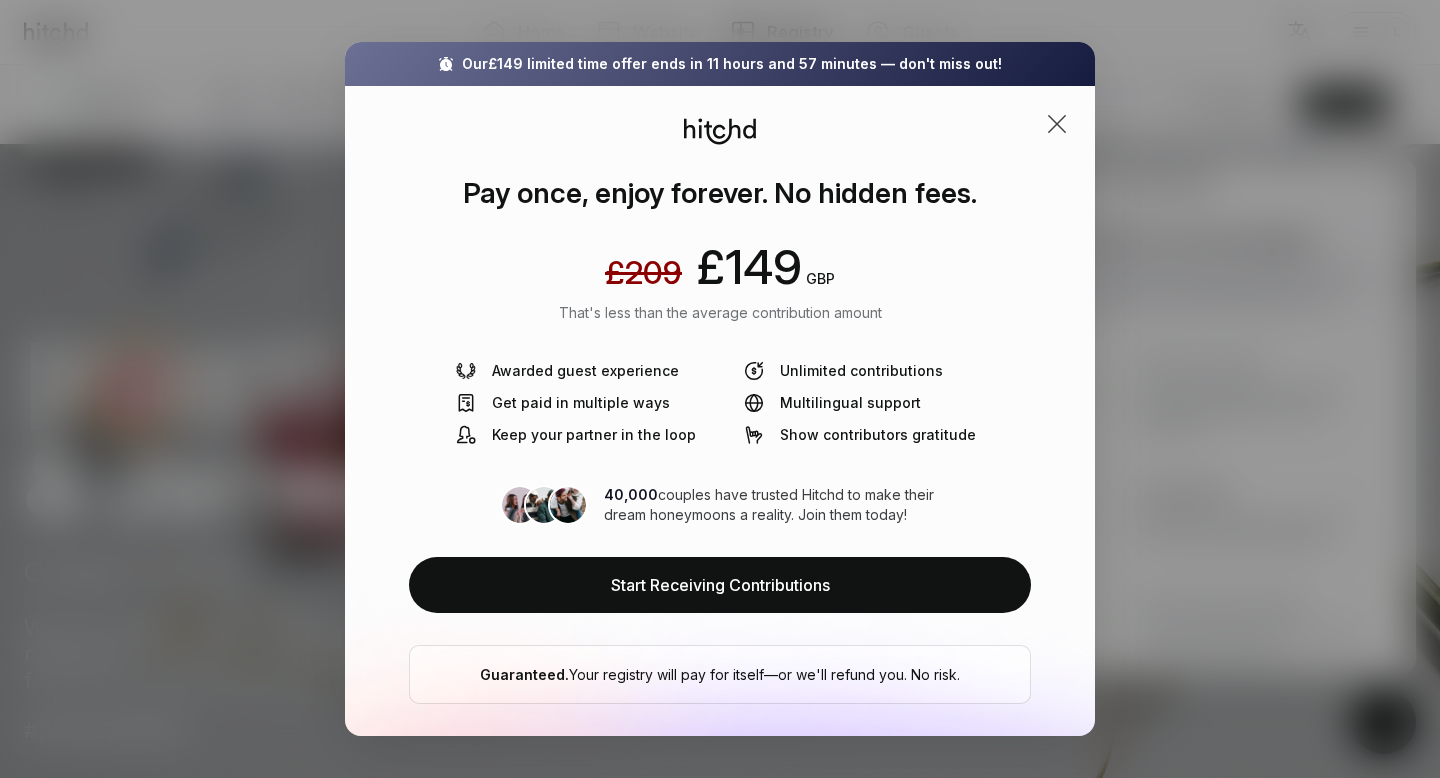 click at bounding box center [1057, 124] 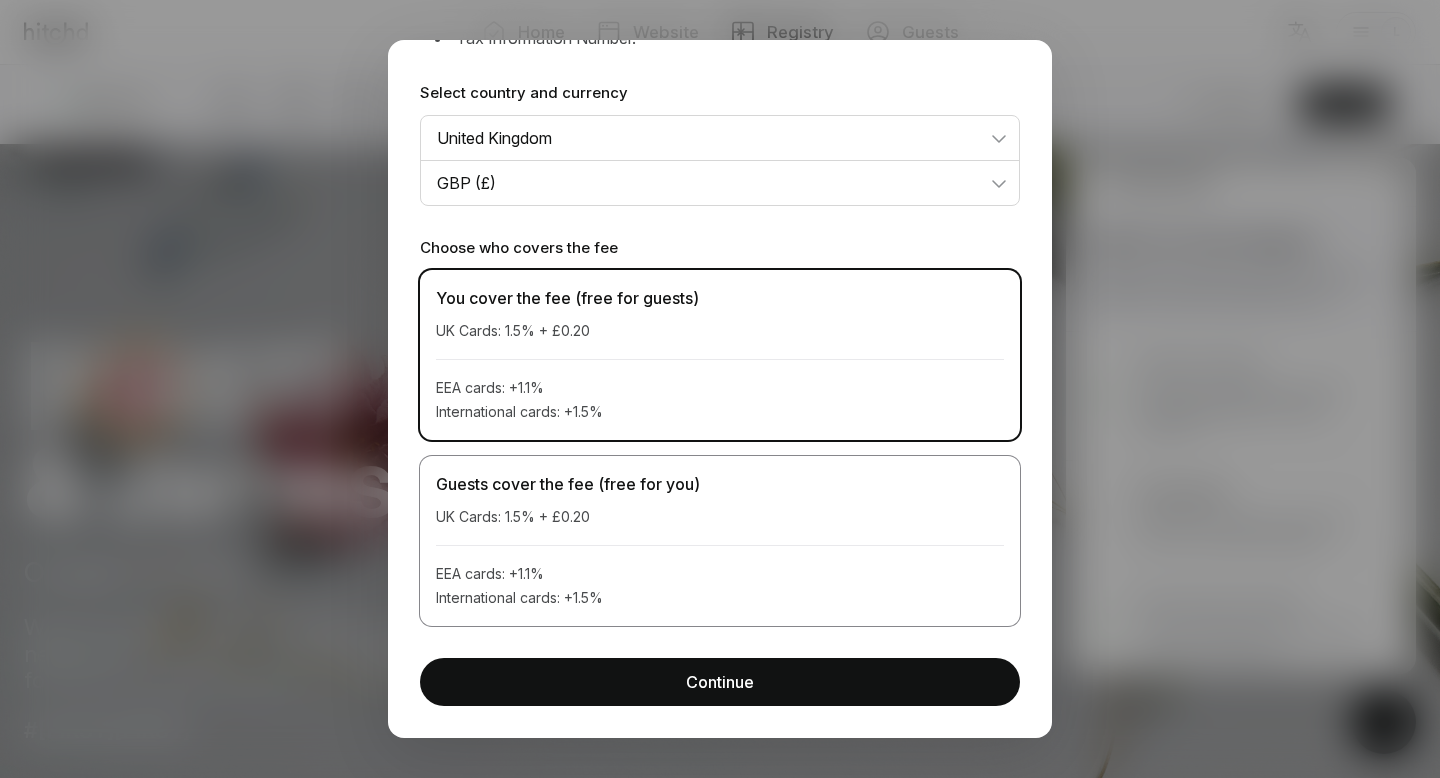 scroll, scrollTop: 0, scrollLeft: 0, axis: both 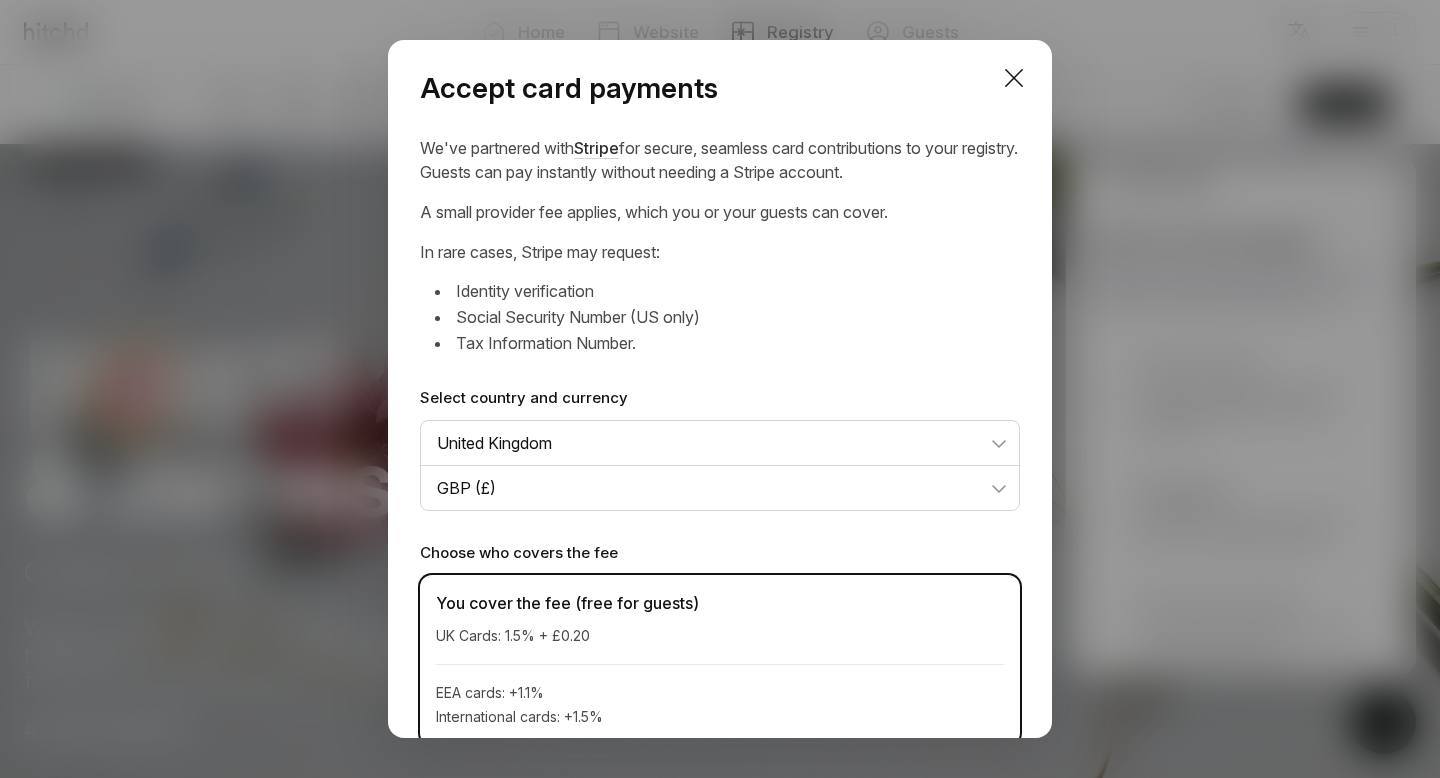 click at bounding box center (1014, 78) 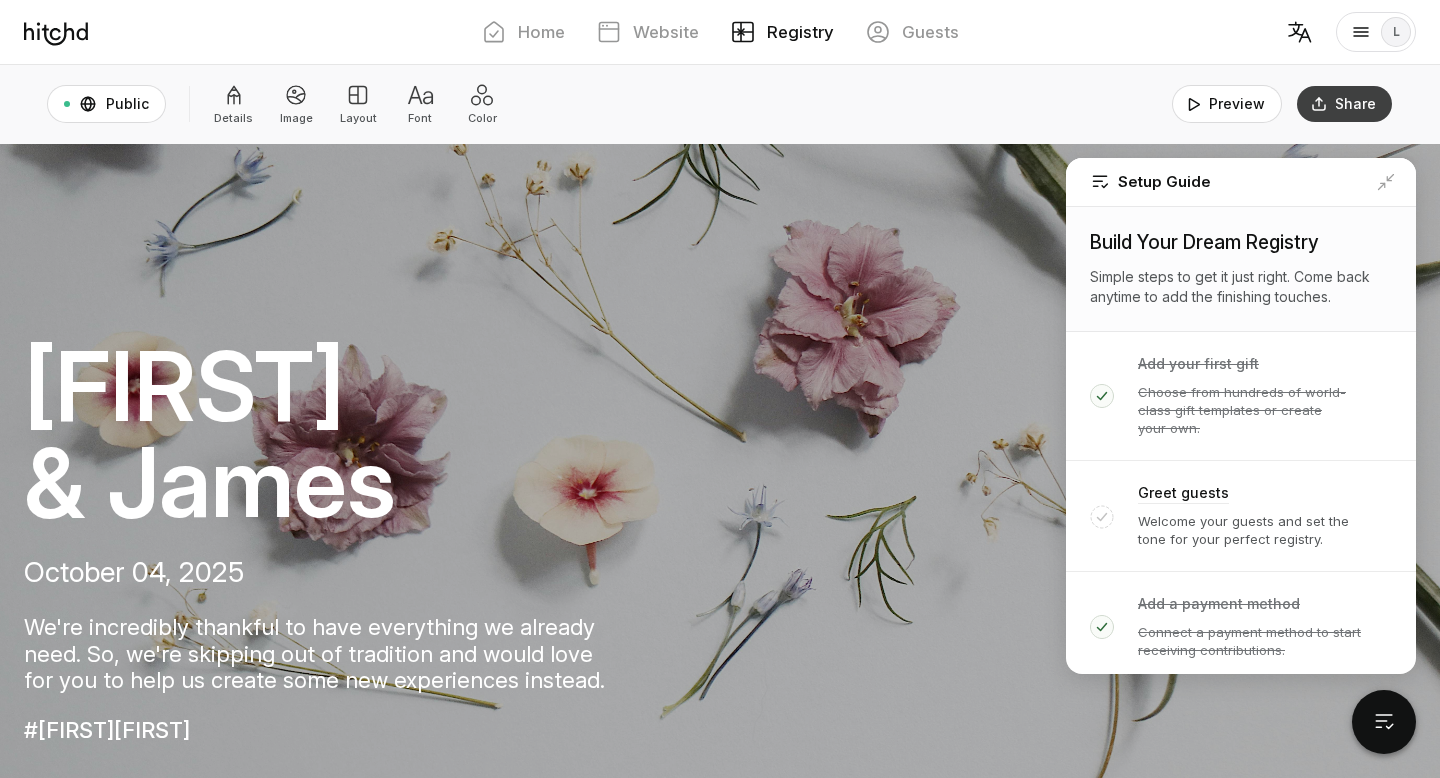 click on "Share" at bounding box center (1344, 104) 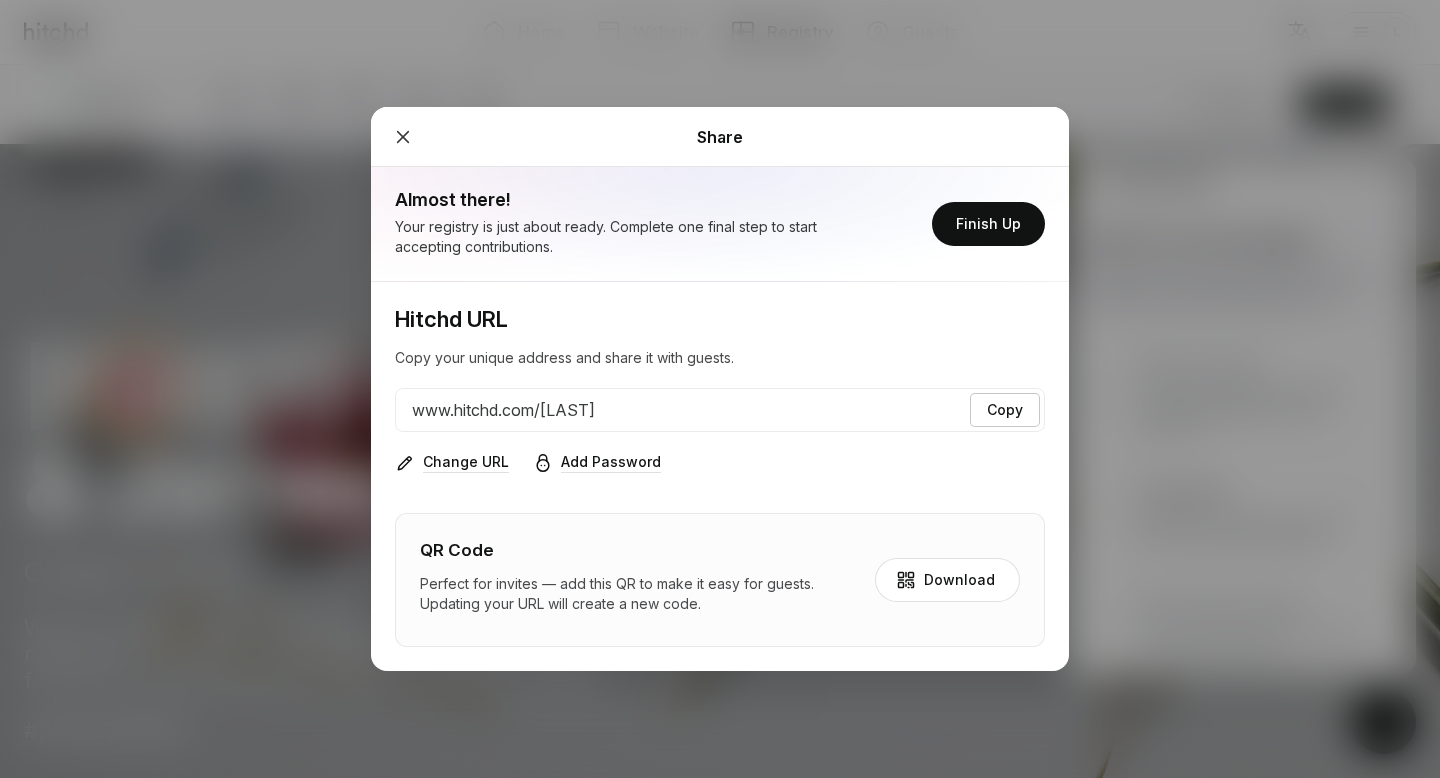 click on "Copy" at bounding box center (1005, 410) 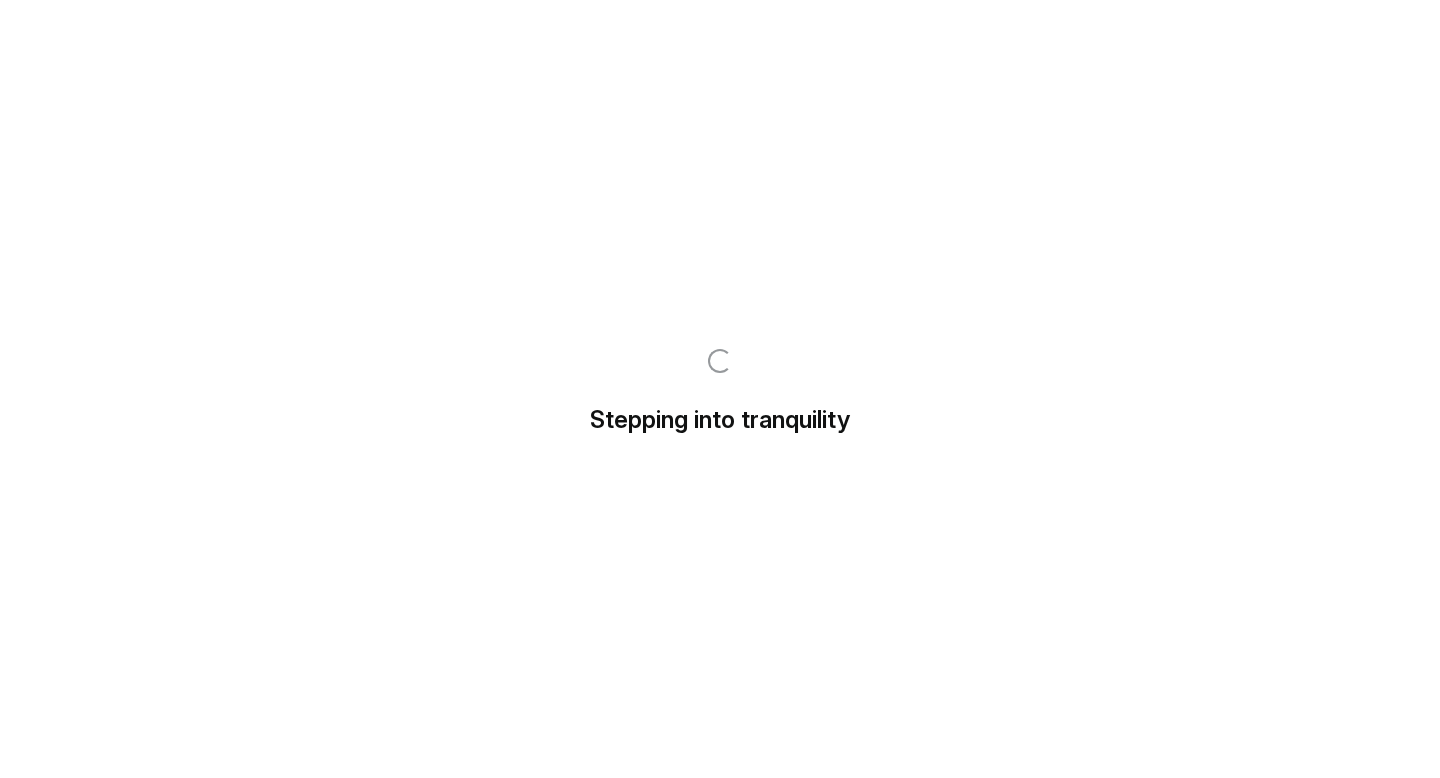 scroll, scrollTop: 0, scrollLeft: 0, axis: both 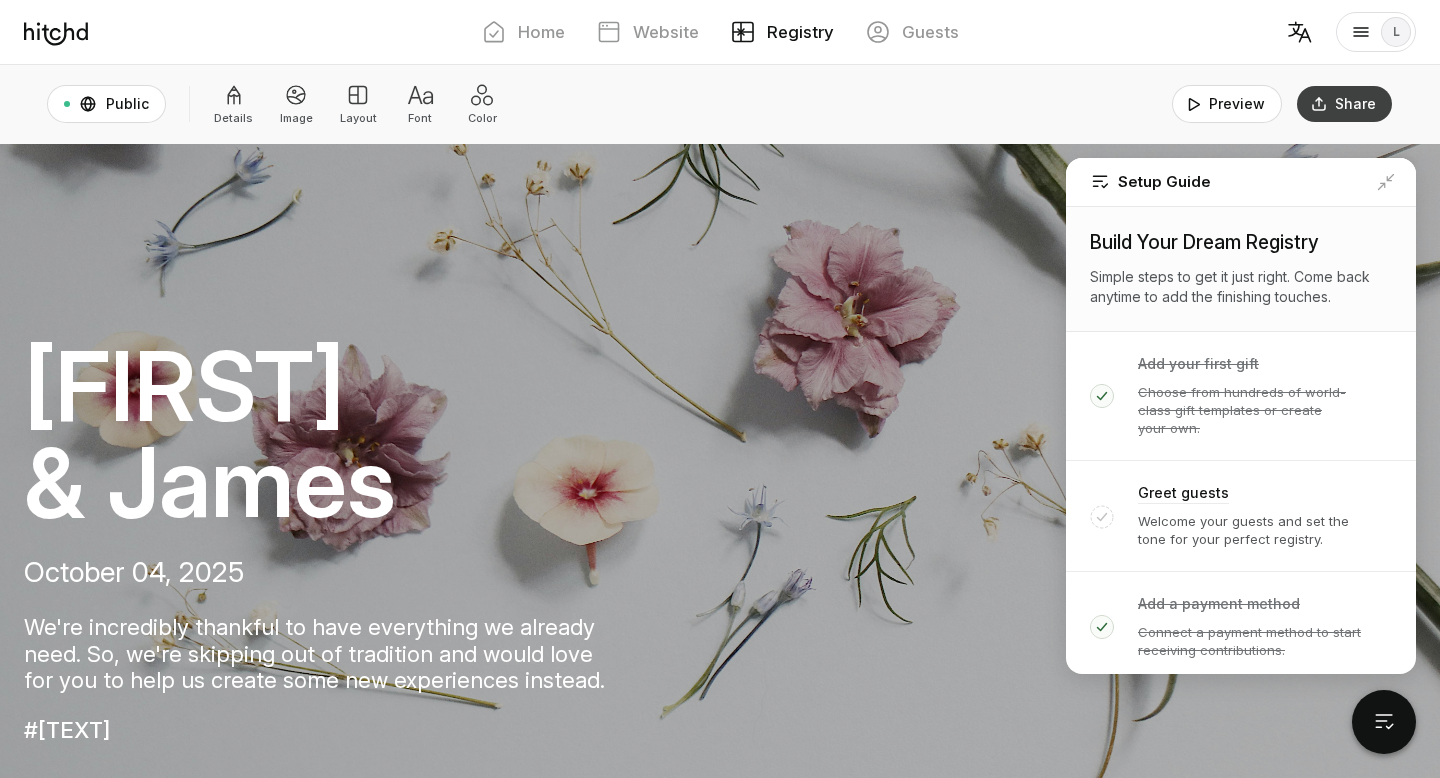 click on "Share" at bounding box center (1344, 104) 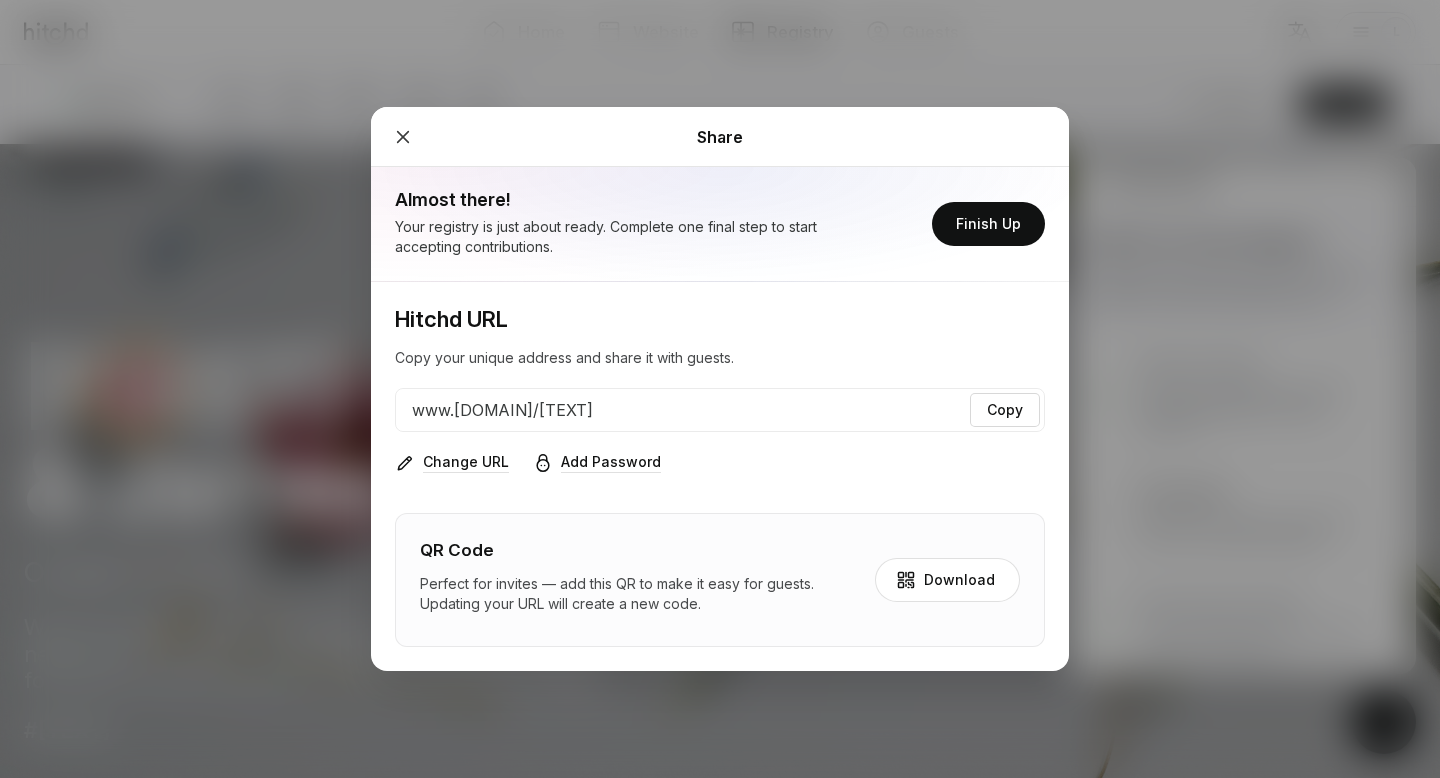 click at bounding box center [403, 137] 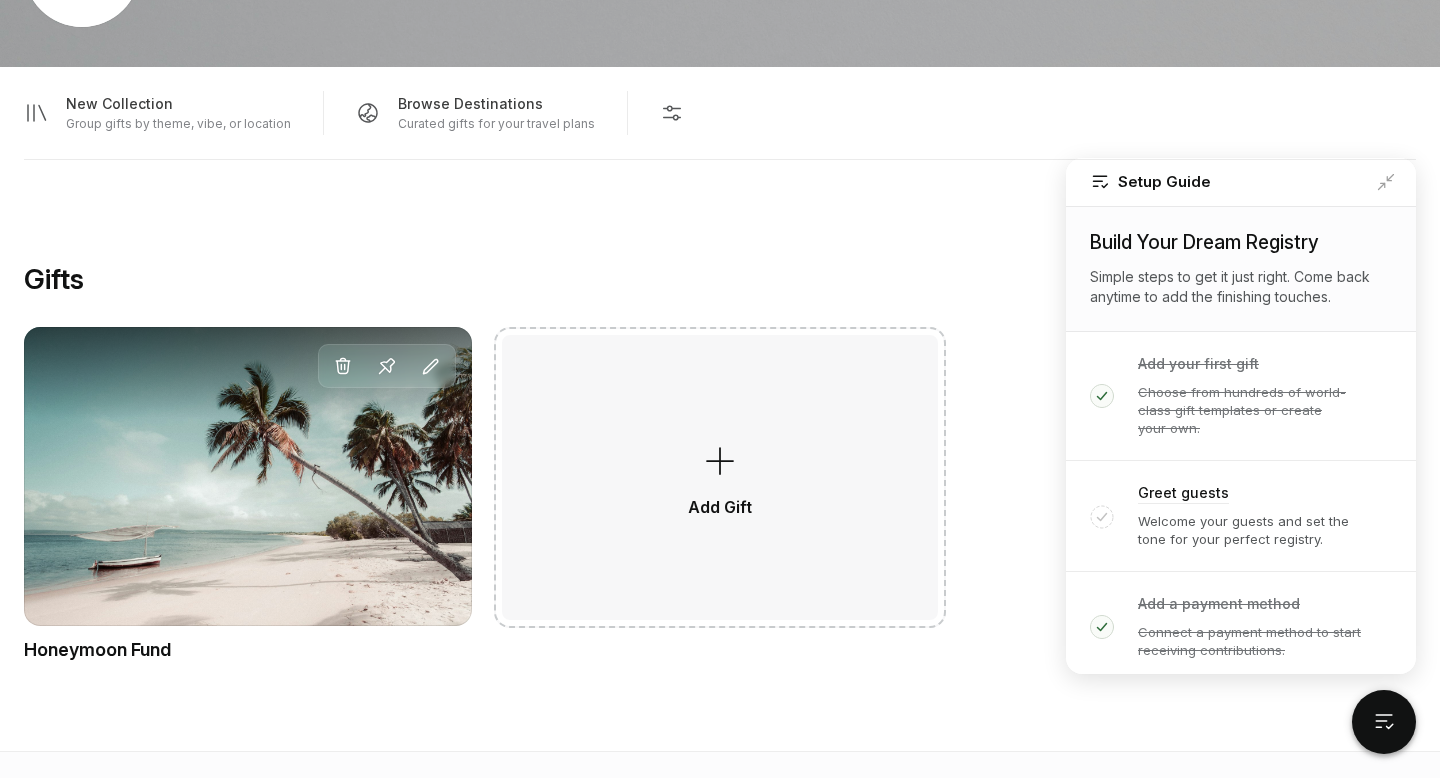 scroll, scrollTop: 1256, scrollLeft: 0, axis: vertical 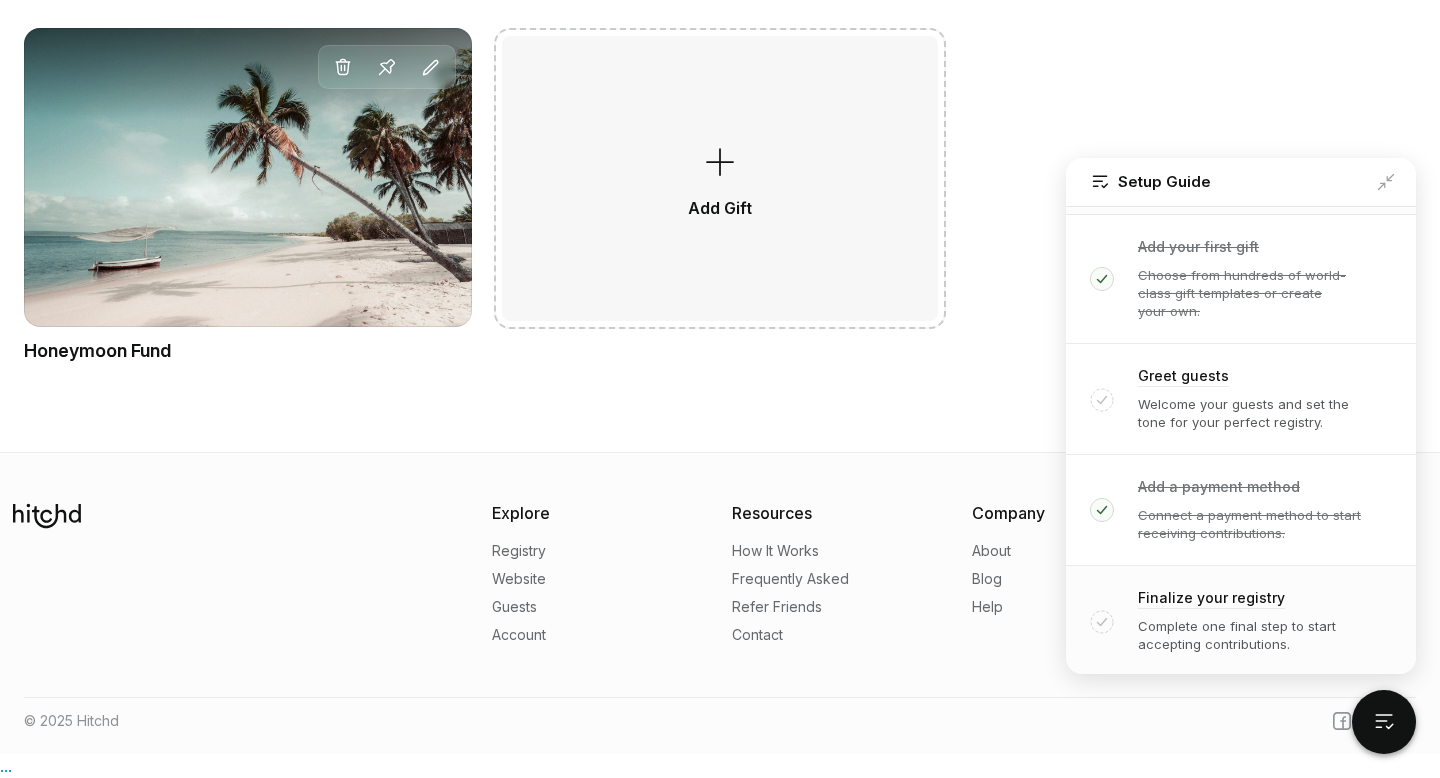click on "Finalize your registry
Complete one final step to start accepting contributions." at bounding box center (1241, 621) 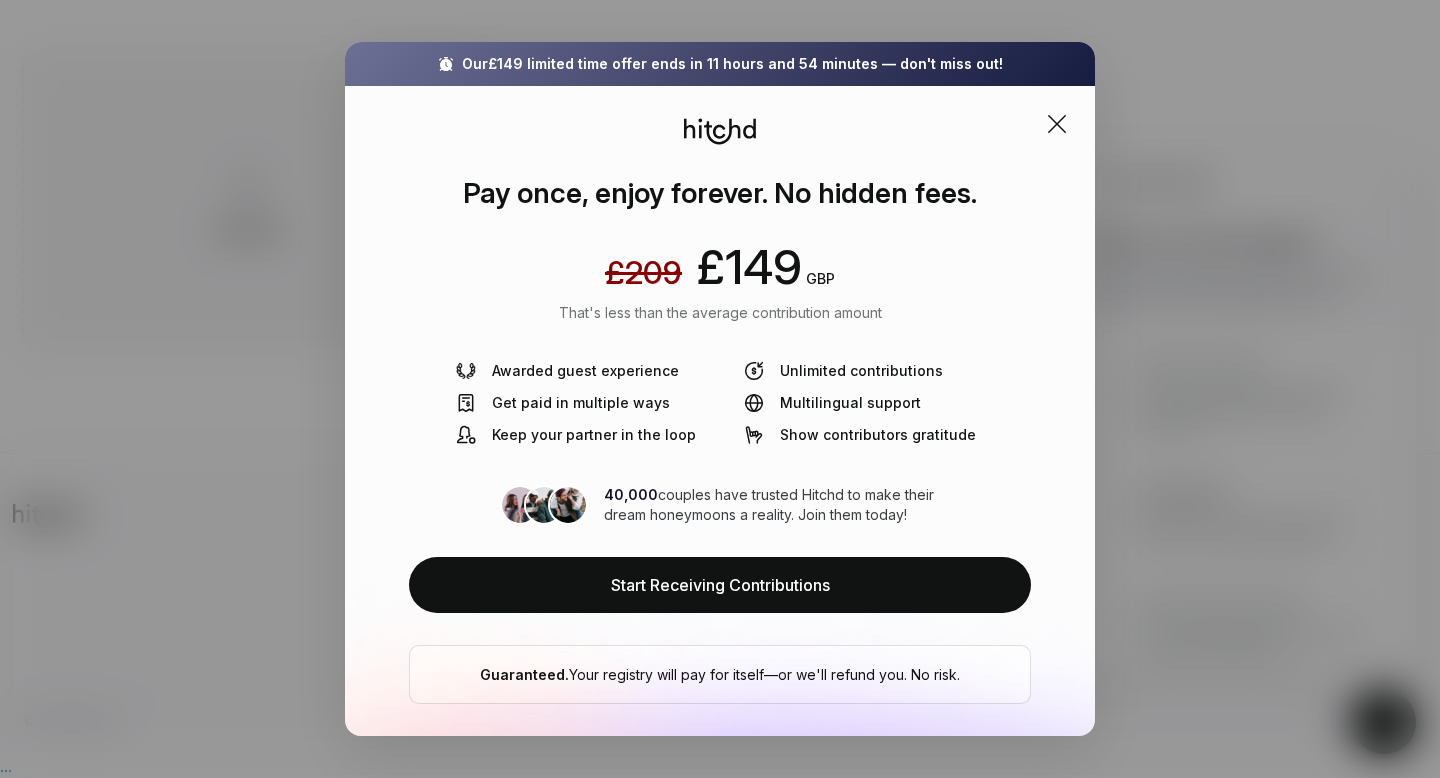 scroll, scrollTop: 0, scrollLeft: 0, axis: both 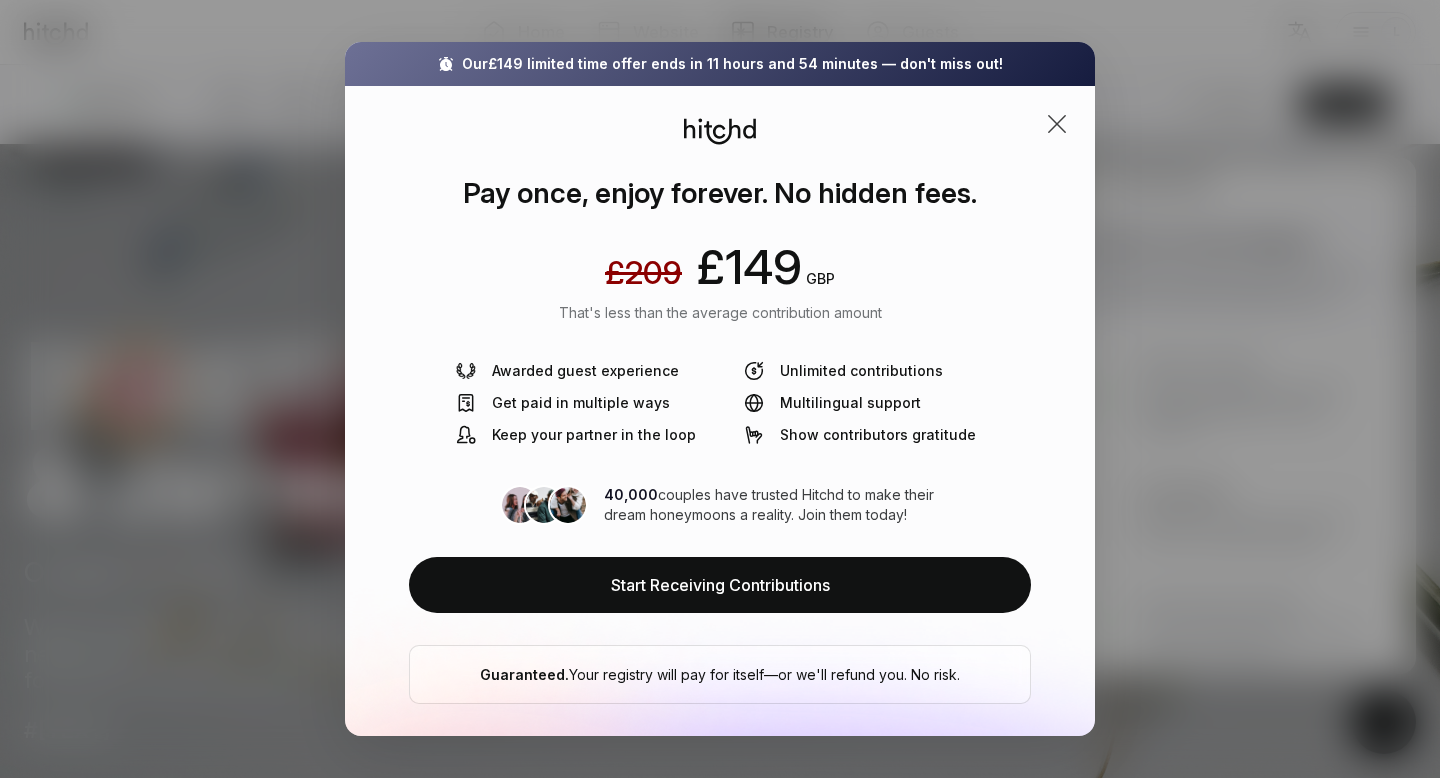 click at bounding box center (1057, 124) 